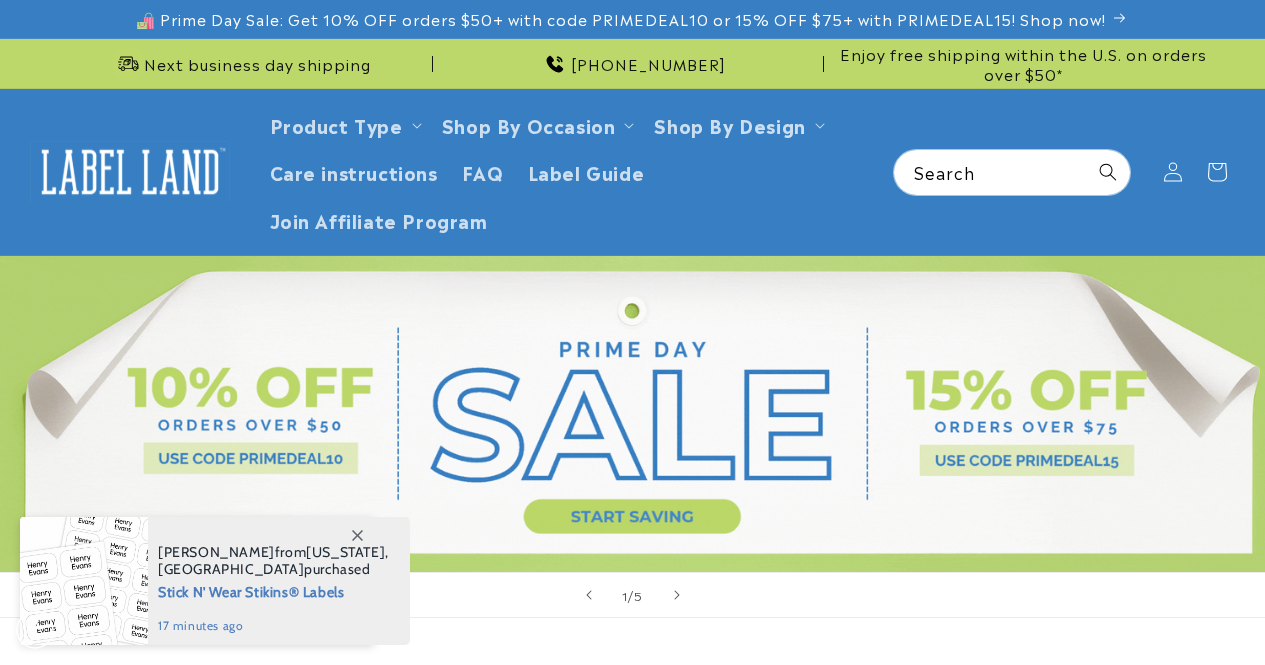 scroll, scrollTop: 0, scrollLeft: 0, axis: both 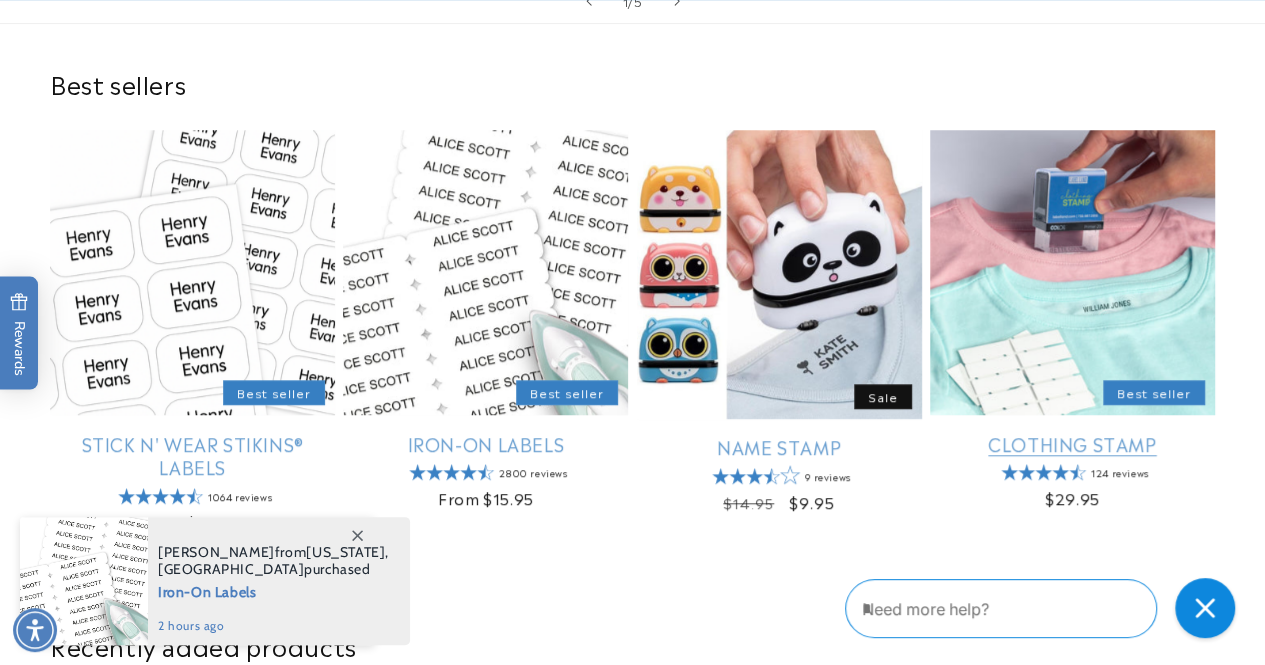click on "Clothing Stamp" at bounding box center [1072, 443] 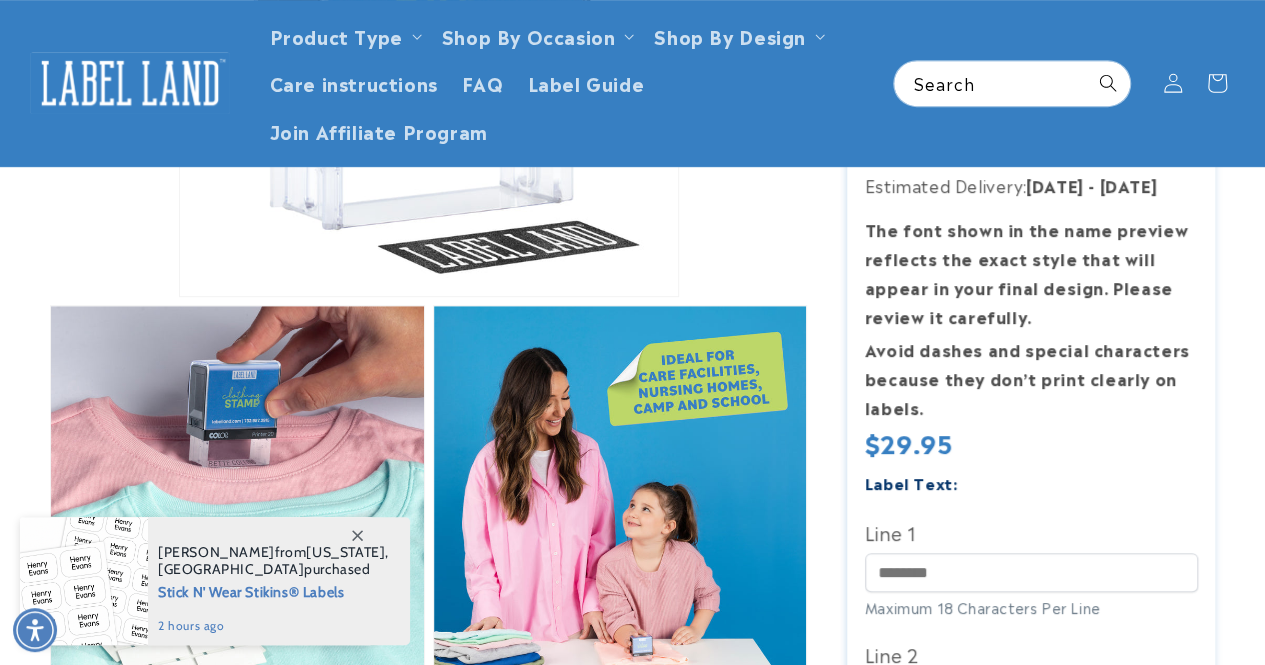 scroll, scrollTop: 492, scrollLeft: 0, axis: vertical 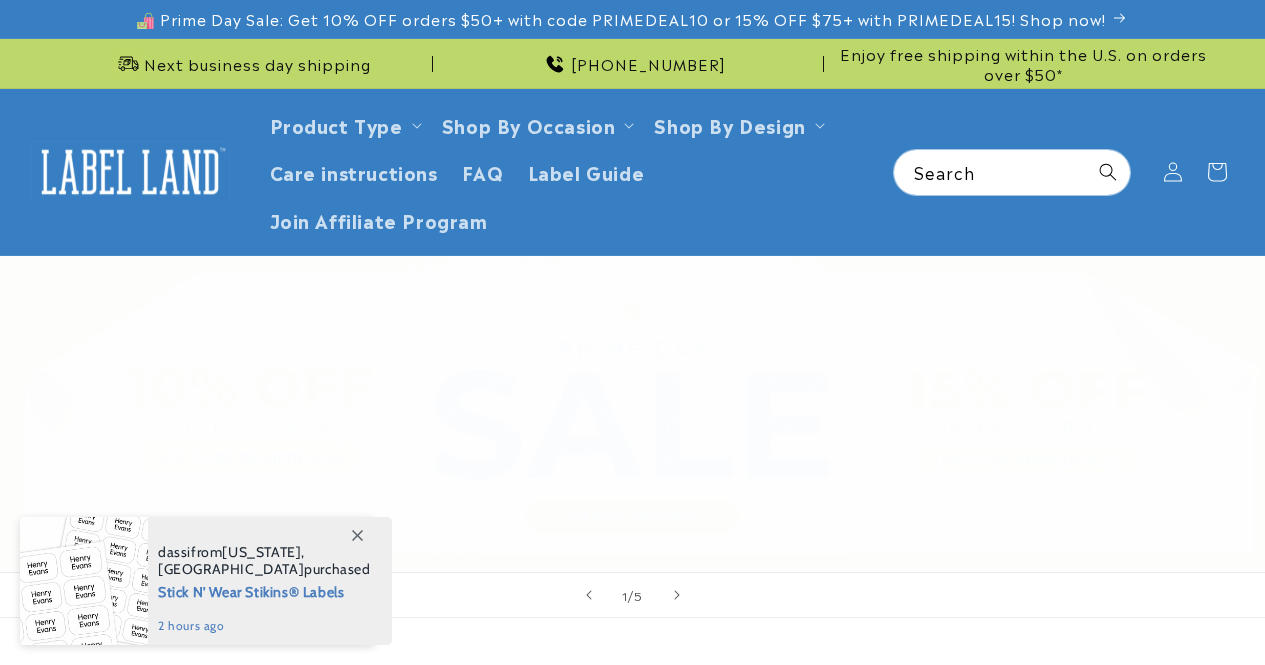 click on "Name Stamp" at bounding box center [779, 1040] 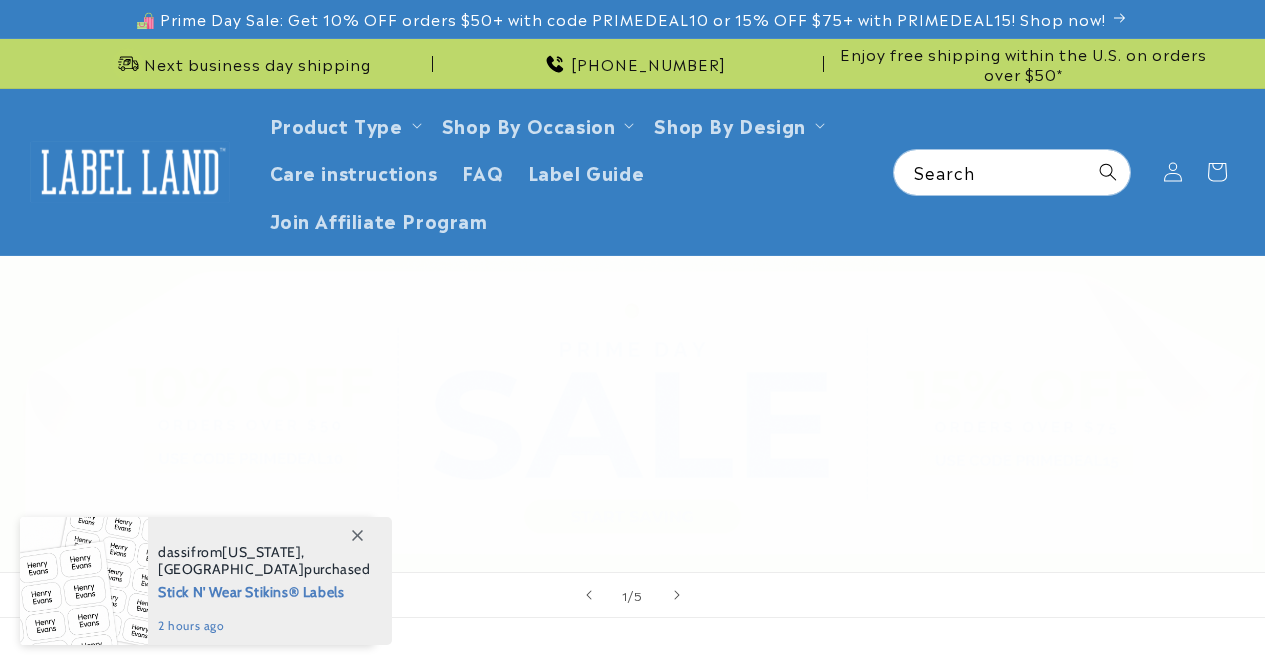 scroll, scrollTop: 594, scrollLeft: 0, axis: vertical 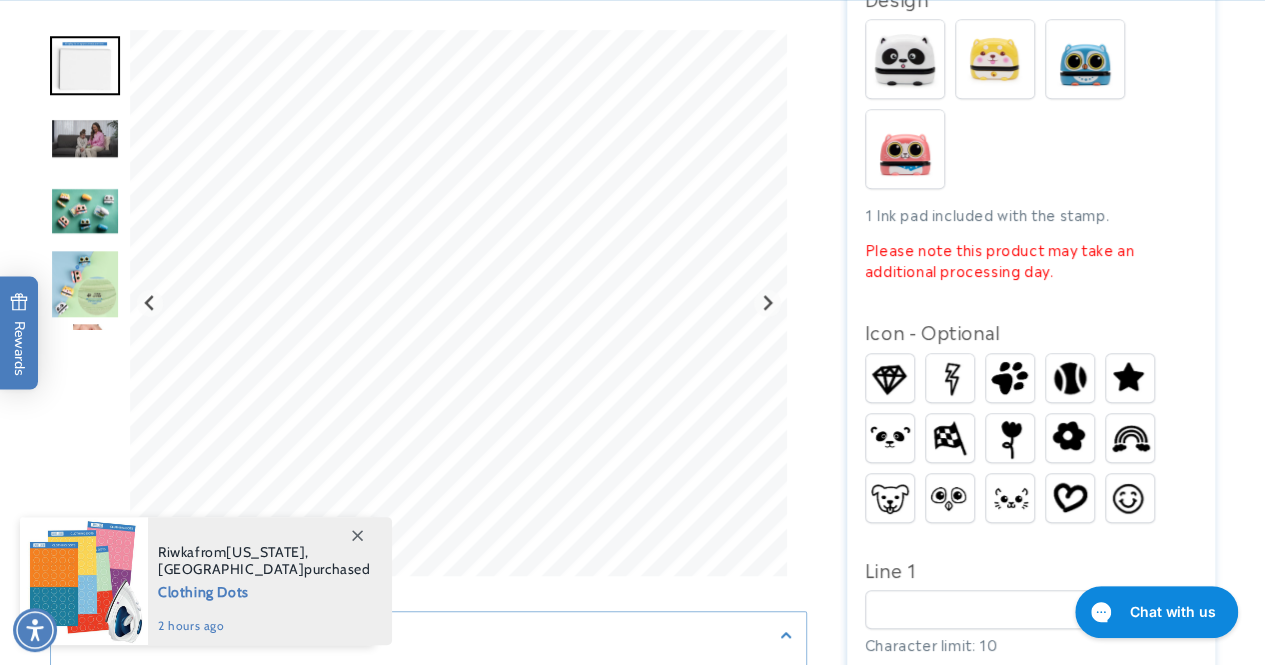 click 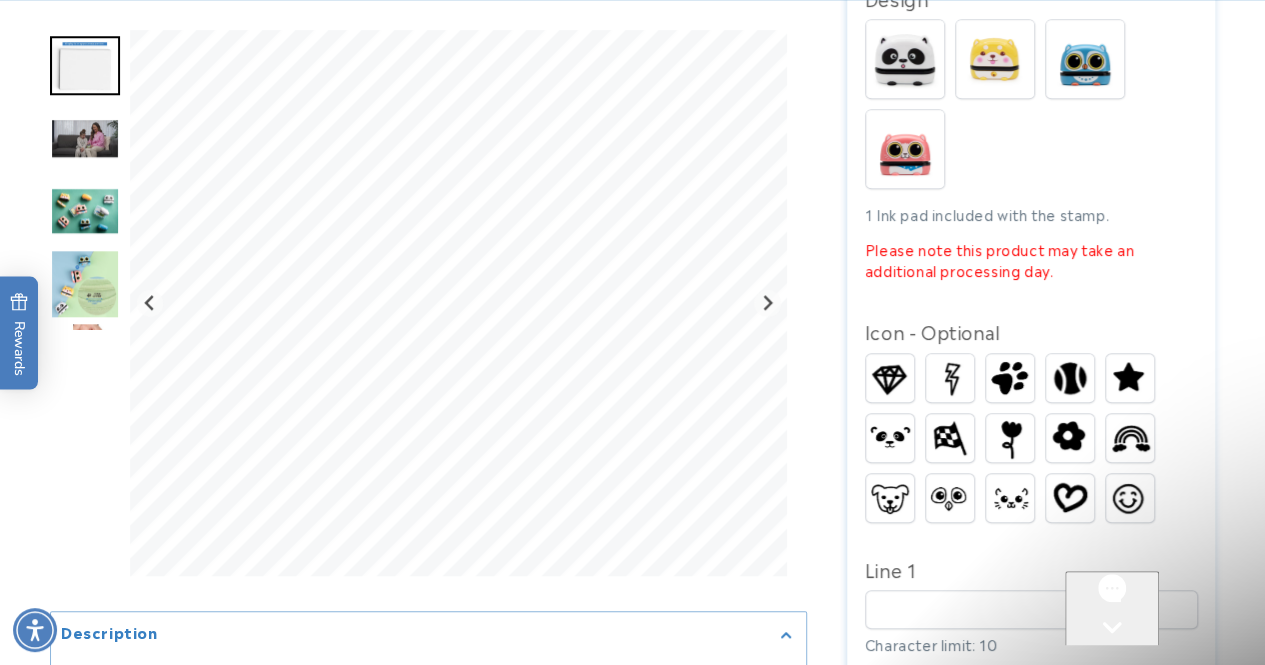 scroll, scrollTop: 0, scrollLeft: 0, axis: both 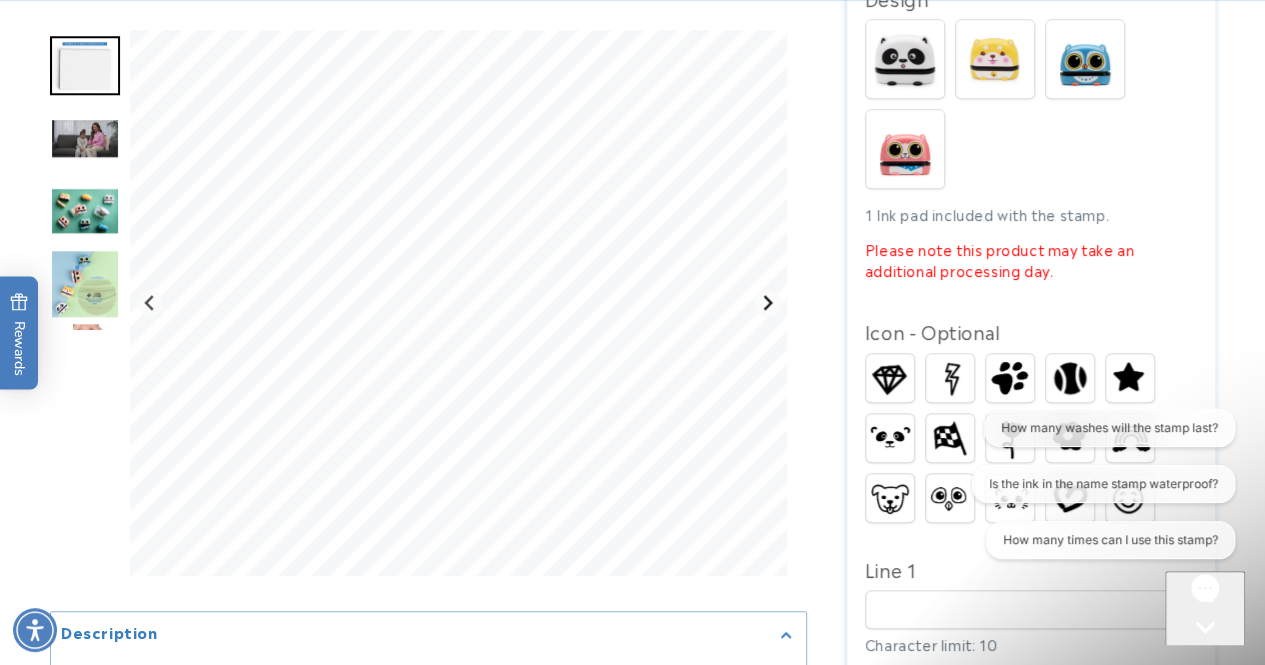 click 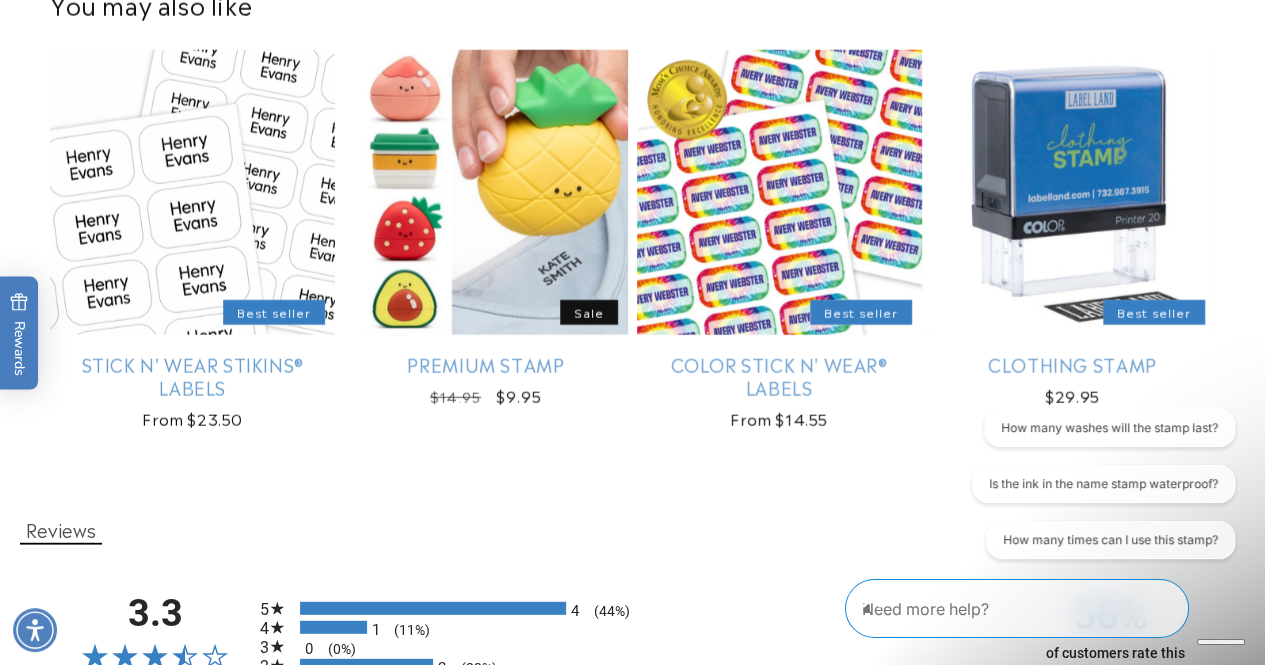 scroll, scrollTop: 2456, scrollLeft: 0, axis: vertical 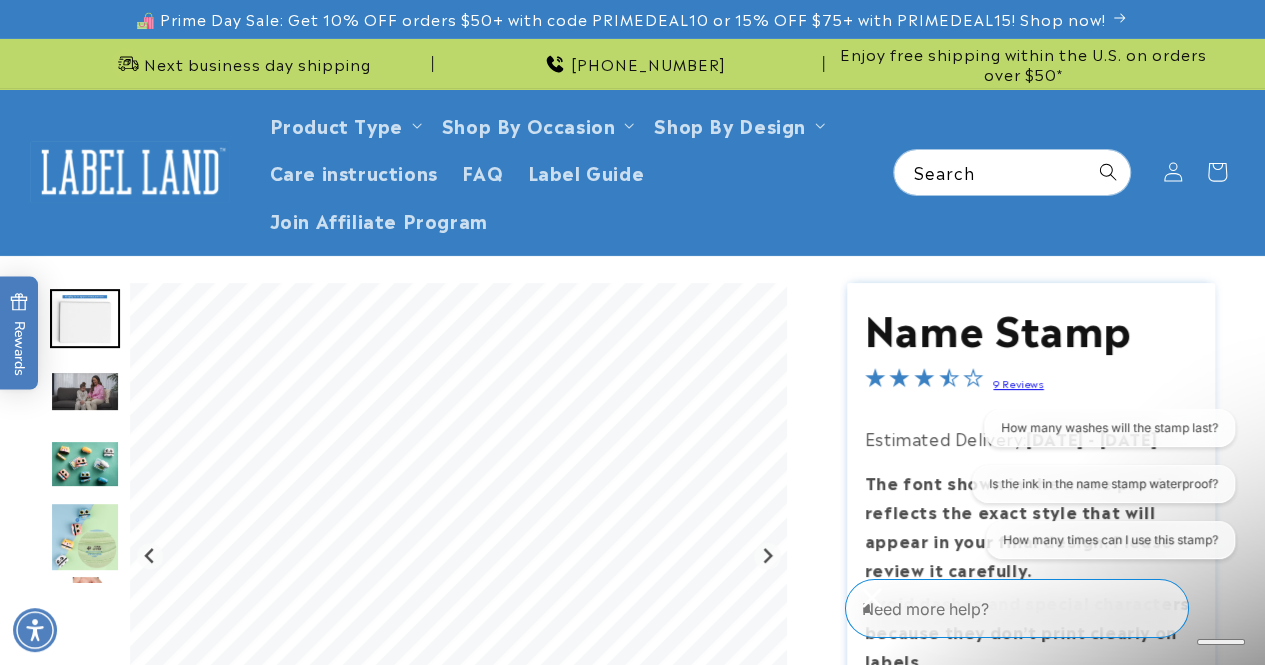click at bounding box center (85, 464) 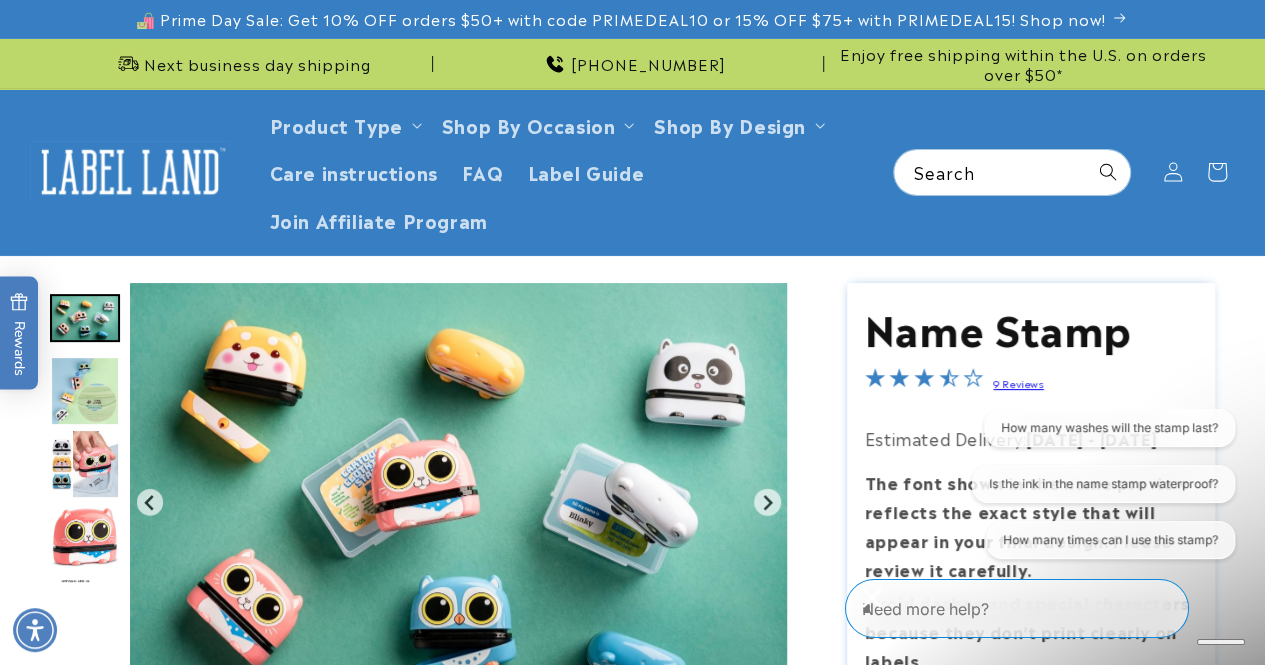 click at bounding box center [85, 391] 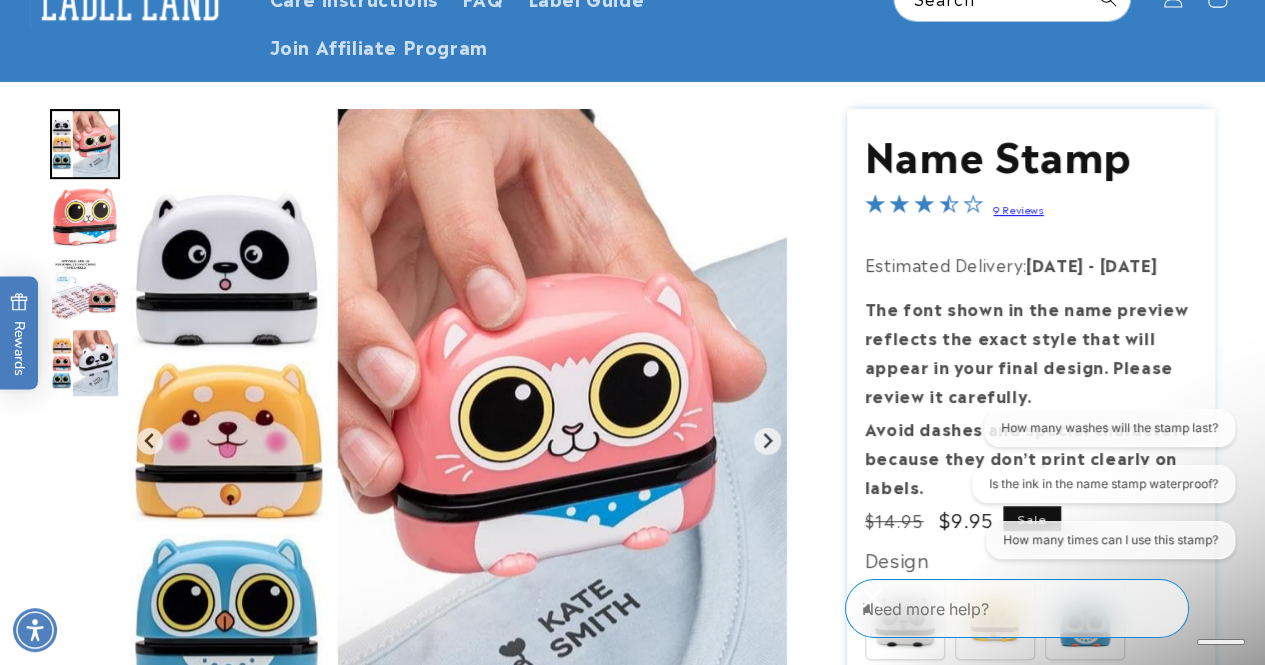 scroll, scrollTop: 200, scrollLeft: 0, axis: vertical 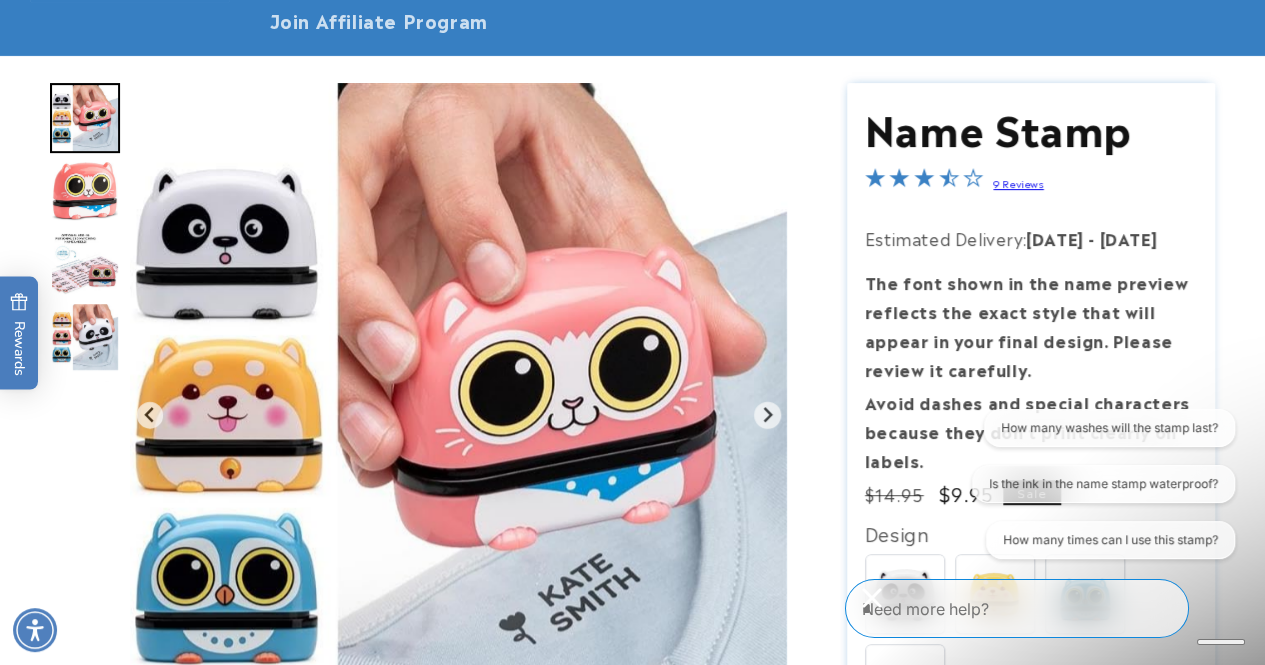 drag, startPoint x: 1279, startPoint y: 0, endPoint x: 917, endPoint y: 1, distance: 362.00137 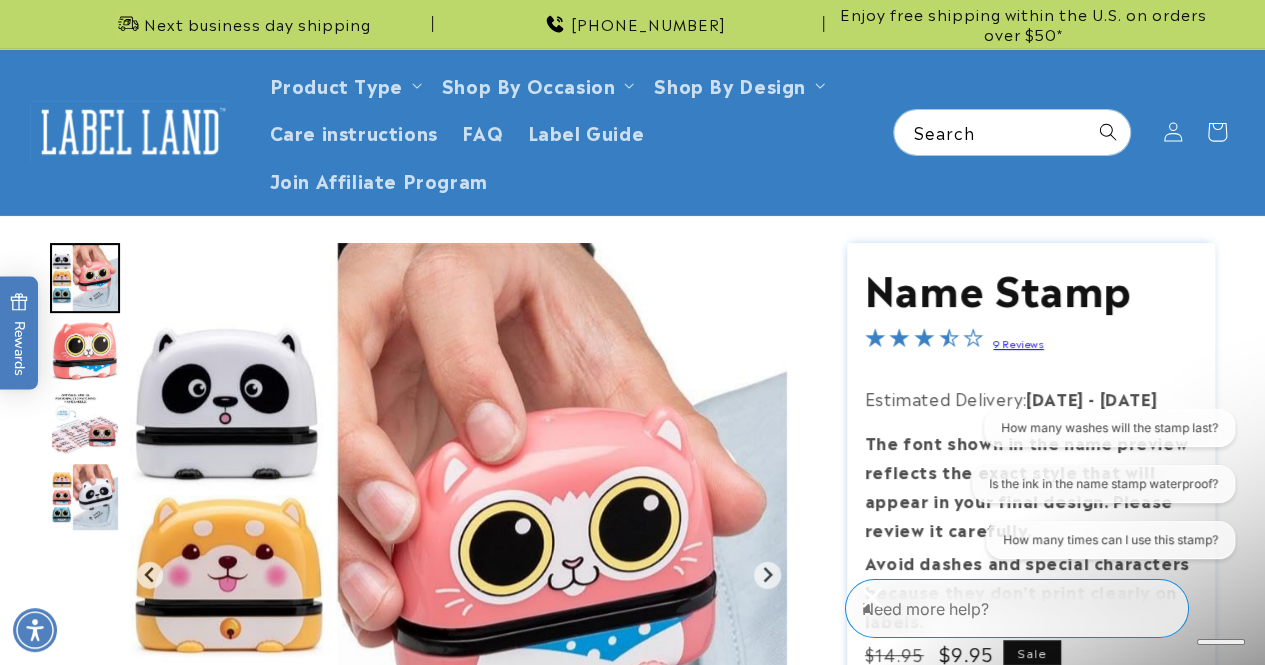 scroll, scrollTop: 0, scrollLeft: 0, axis: both 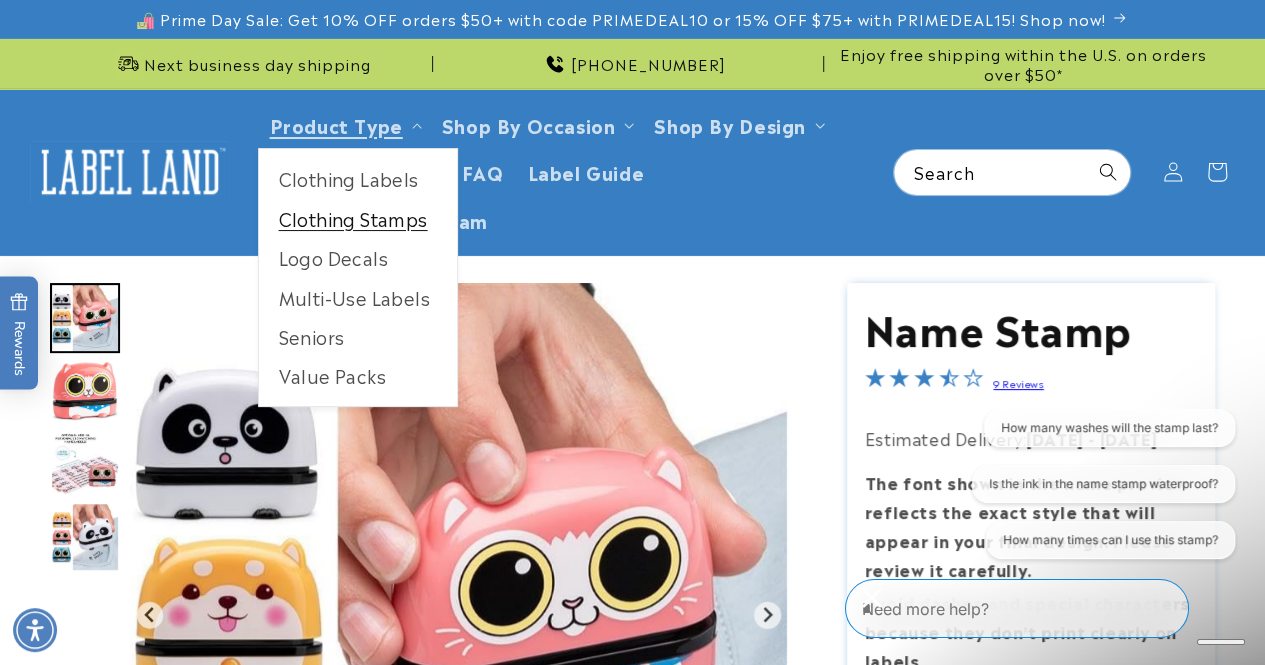 click on "Clothing Stamps" at bounding box center [358, 218] 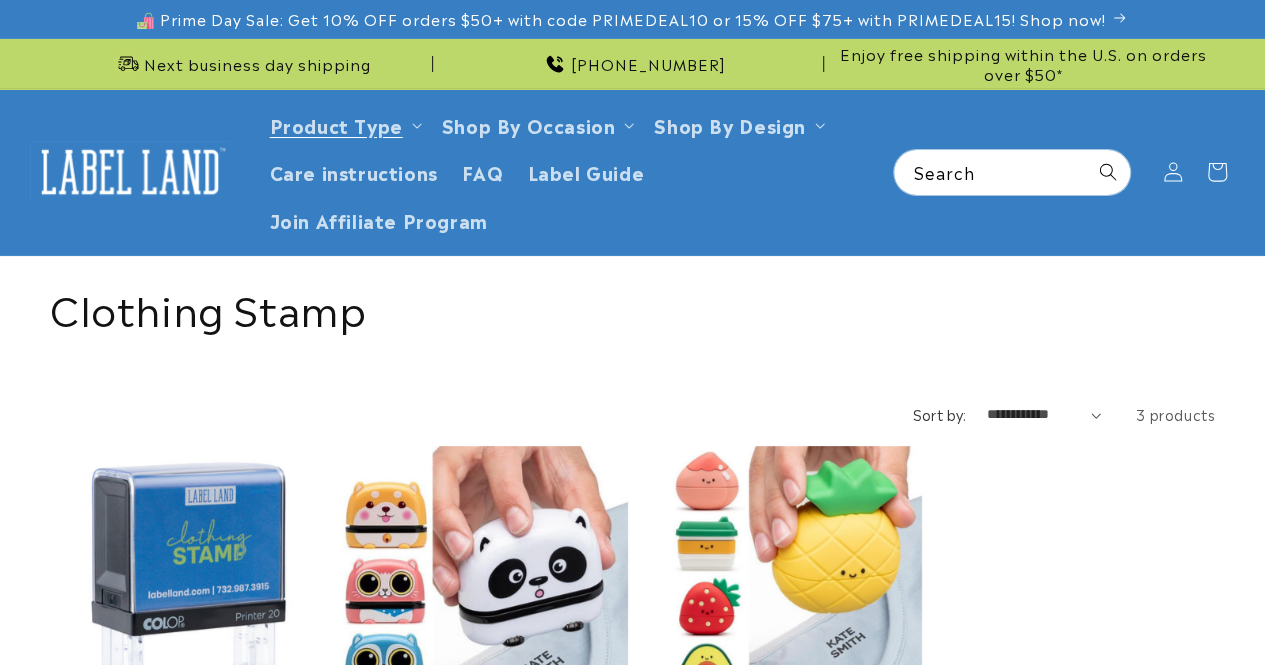scroll, scrollTop: 582, scrollLeft: 0, axis: vertical 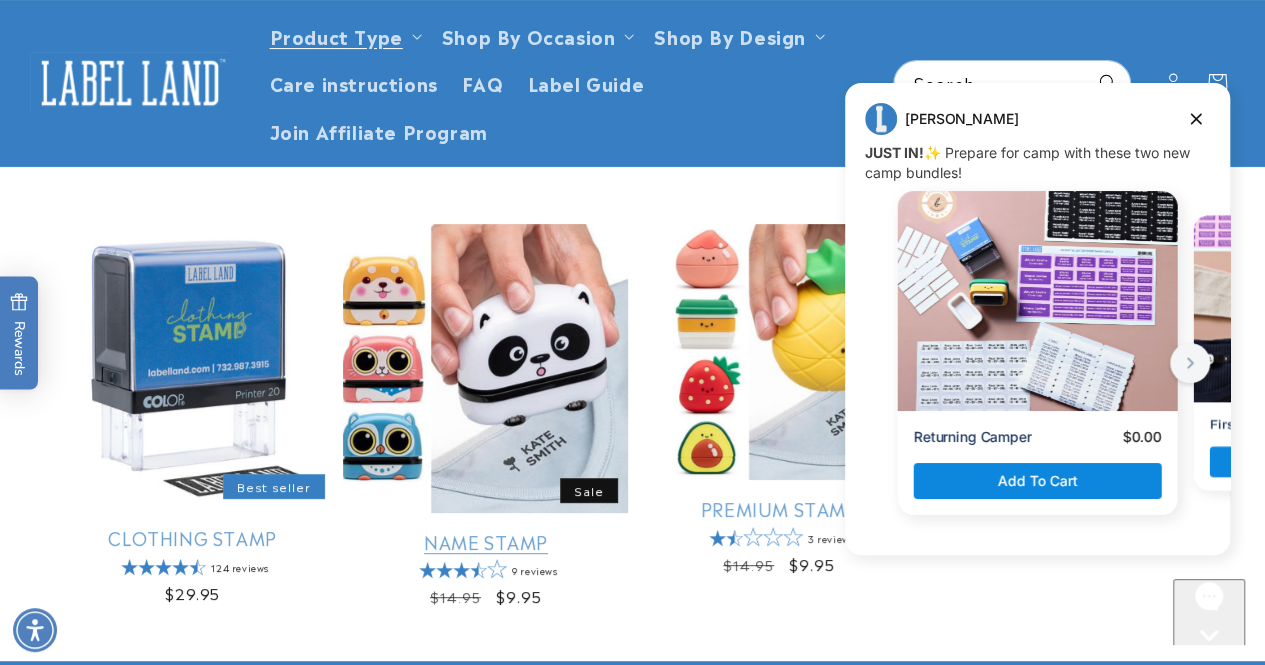 click on "Name Stamp" at bounding box center (485, 541) 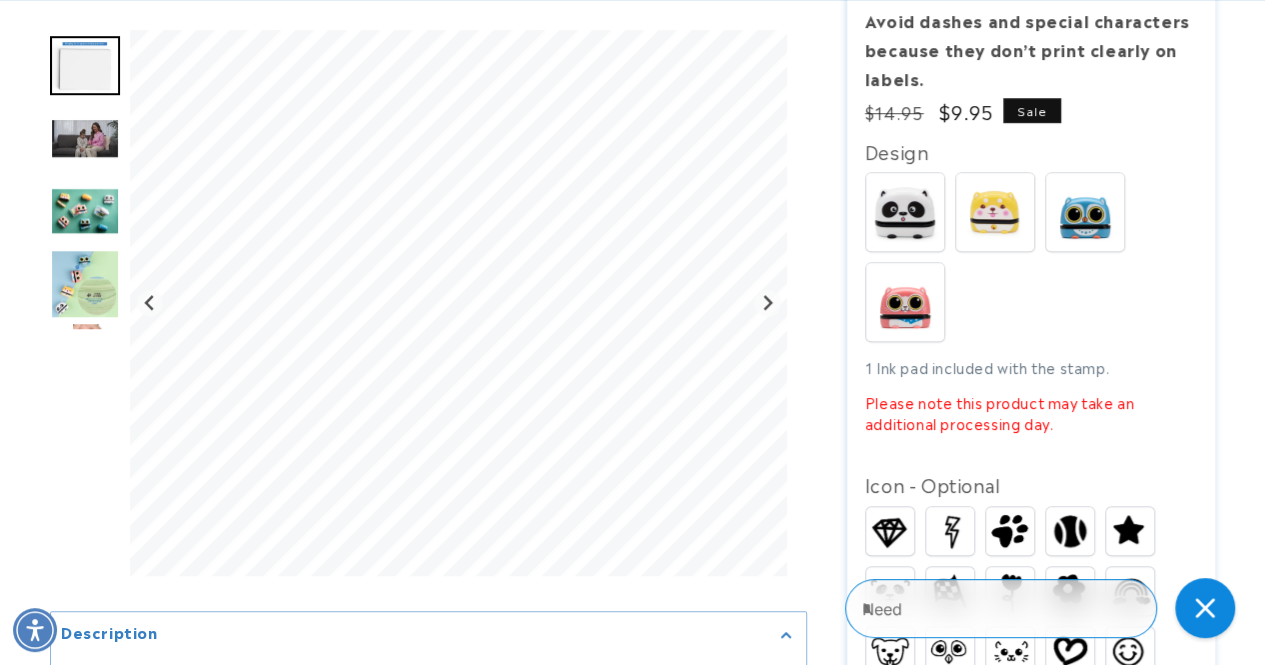 scroll, scrollTop: 582, scrollLeft: 0, axis: vertical 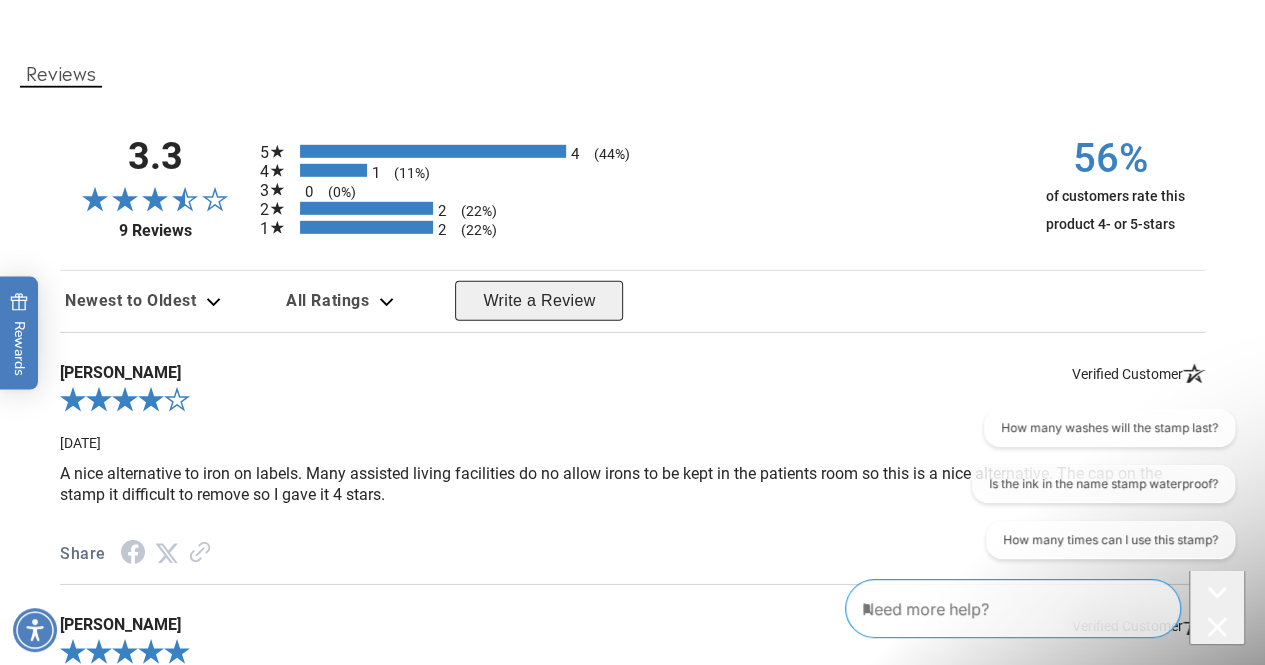 drag, startPoint x: 0, startPoint y: 0, endPoint x: 474, endPoint y: 561, distance: 734.4365 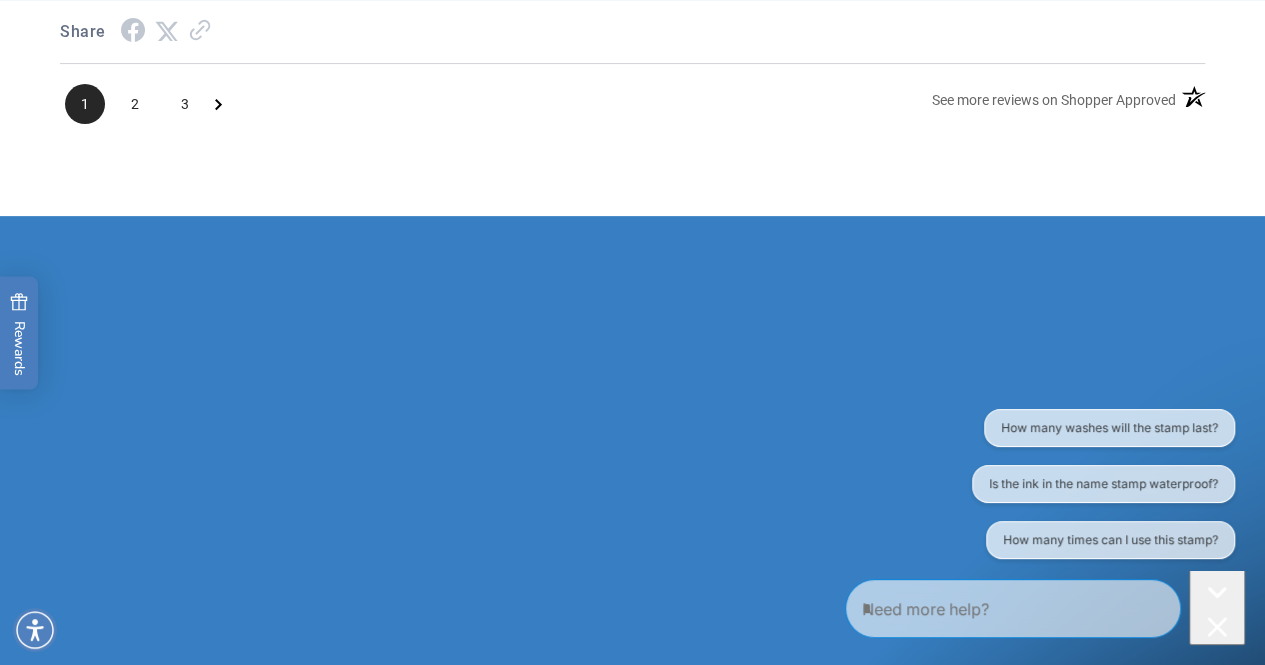 scroll, scrollTop: 4074, scrollLeft: 0, axis: vertical 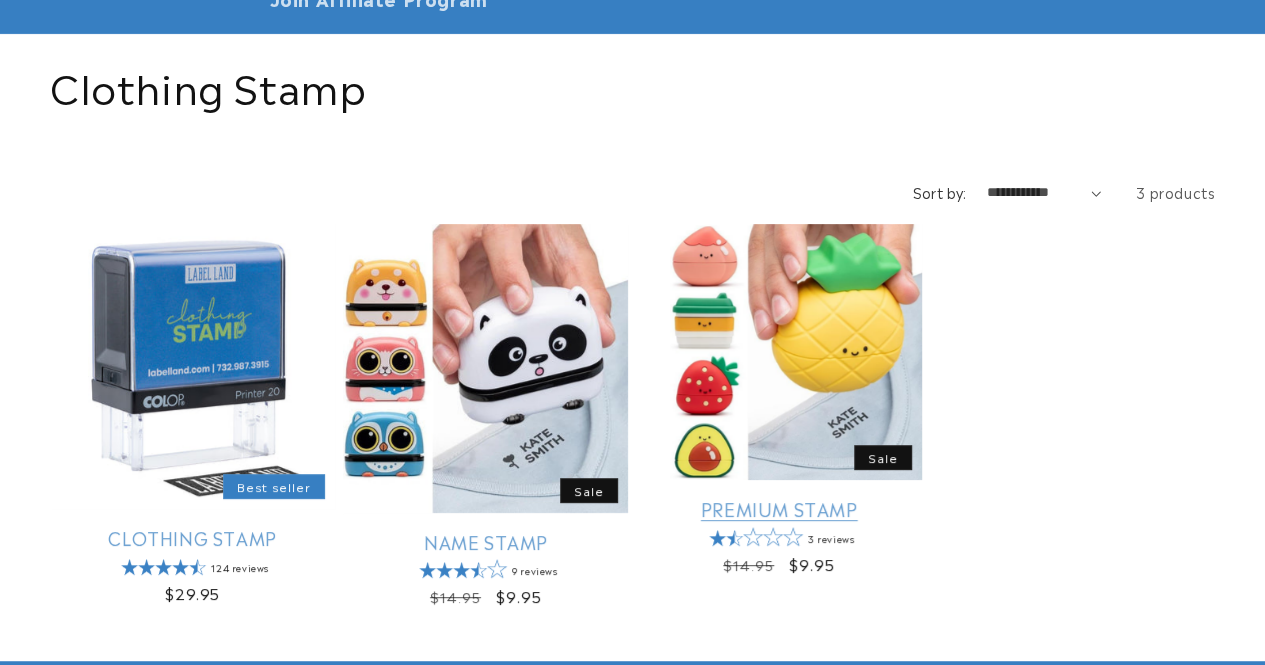 click on "Premium Stamp" at bounding box center (779, 508) 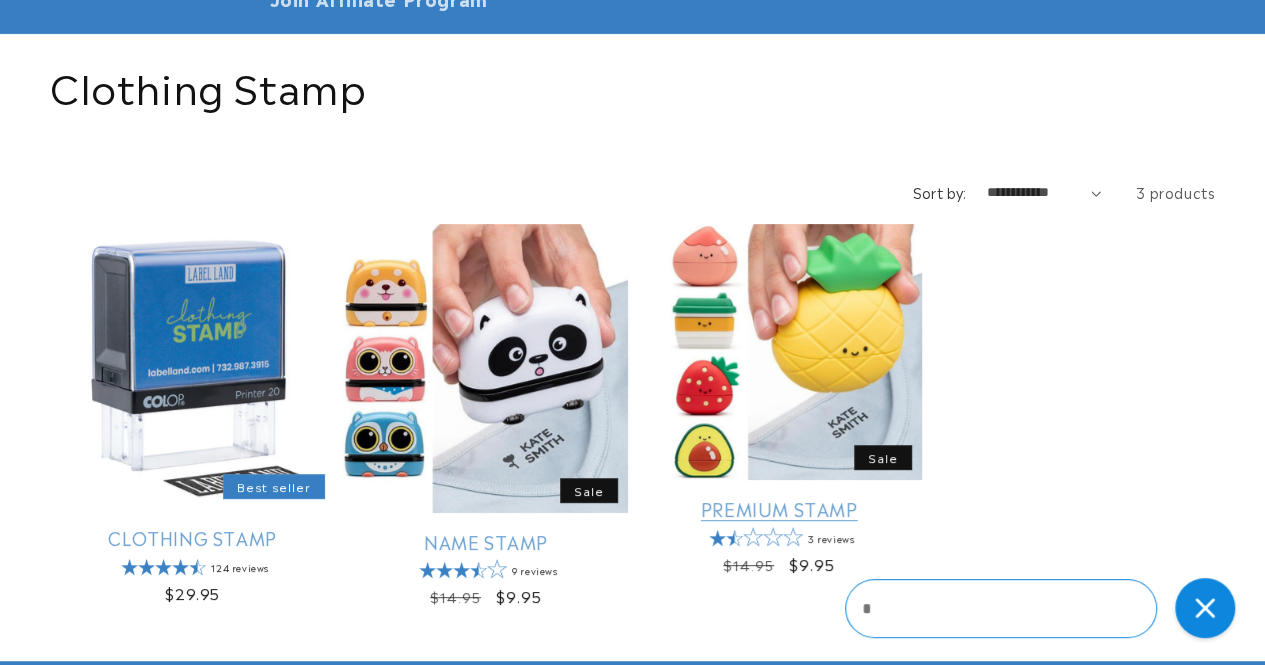 scroll, scrollTop: 222, scrollLeft: 0, axis: vertical 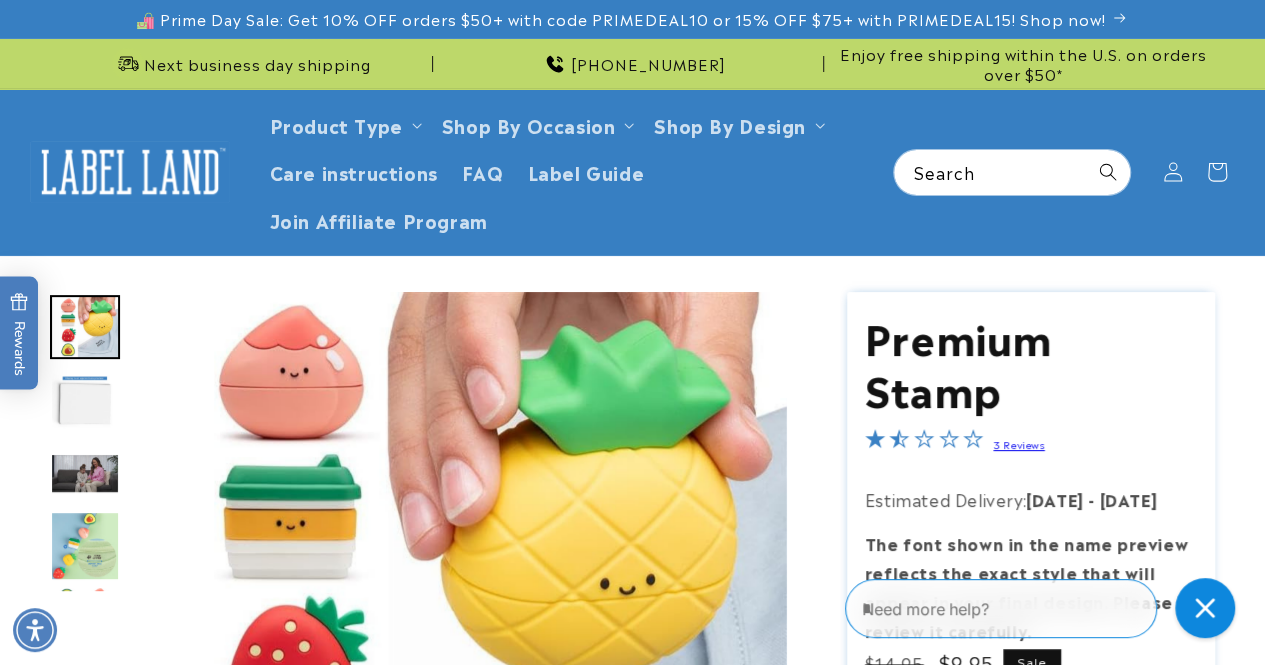 click at bounding box center (458, 587) 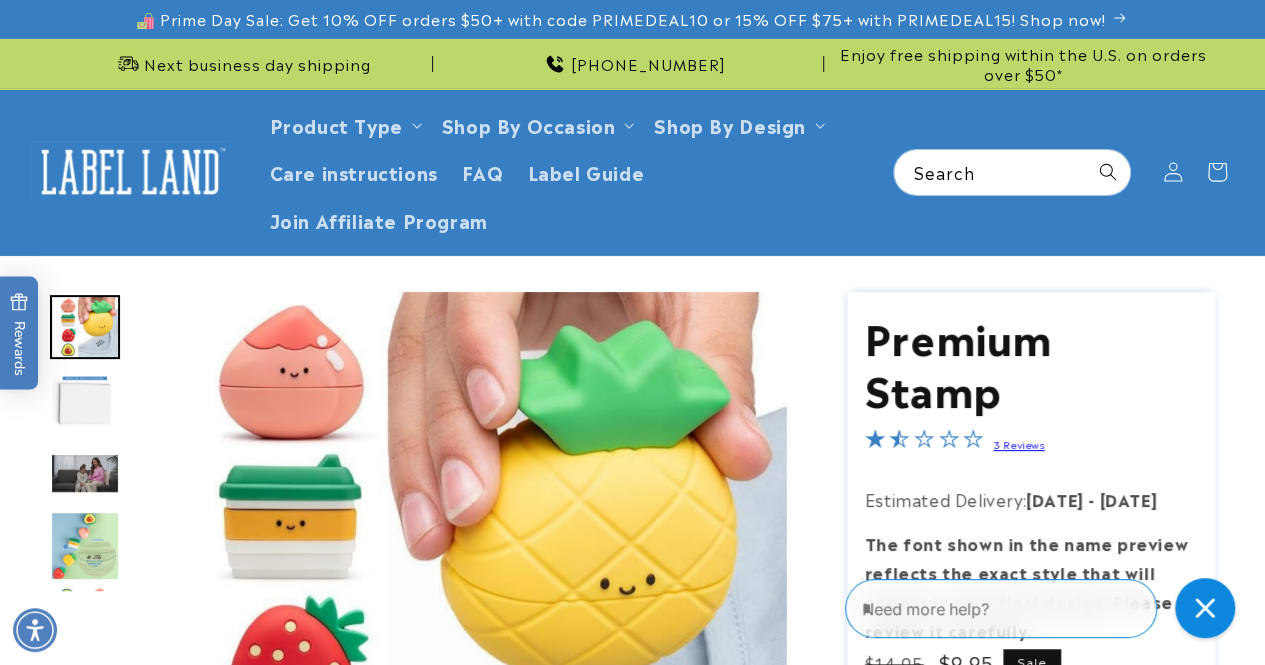 click on "3 Reviews" at bounding box center [1018, 444] 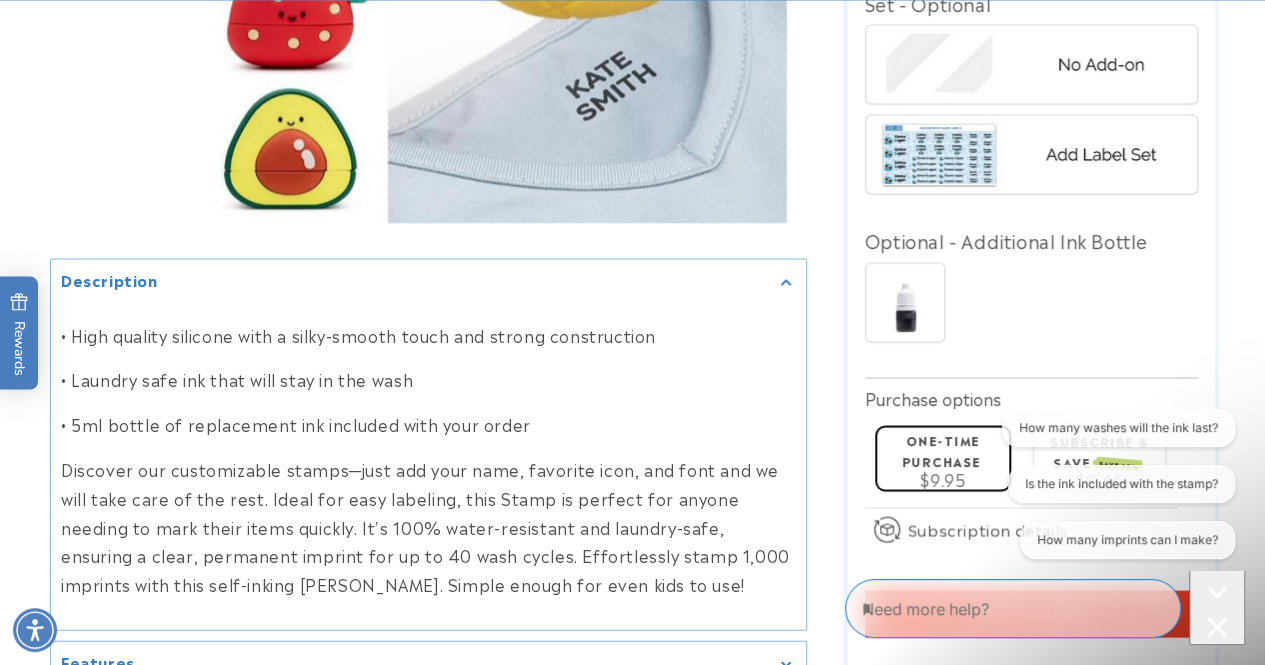 scroll, scrollTop: 1756, scrollLeft: 0, axis: vertical 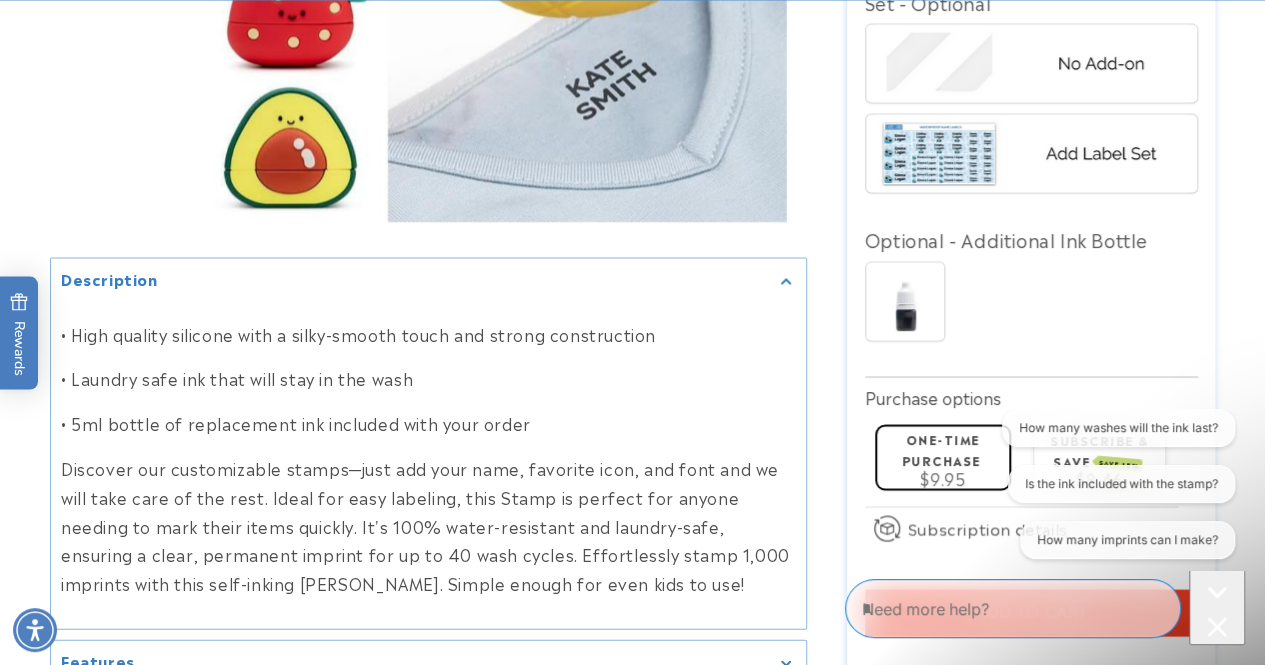 click at bounding box center [905, 301] 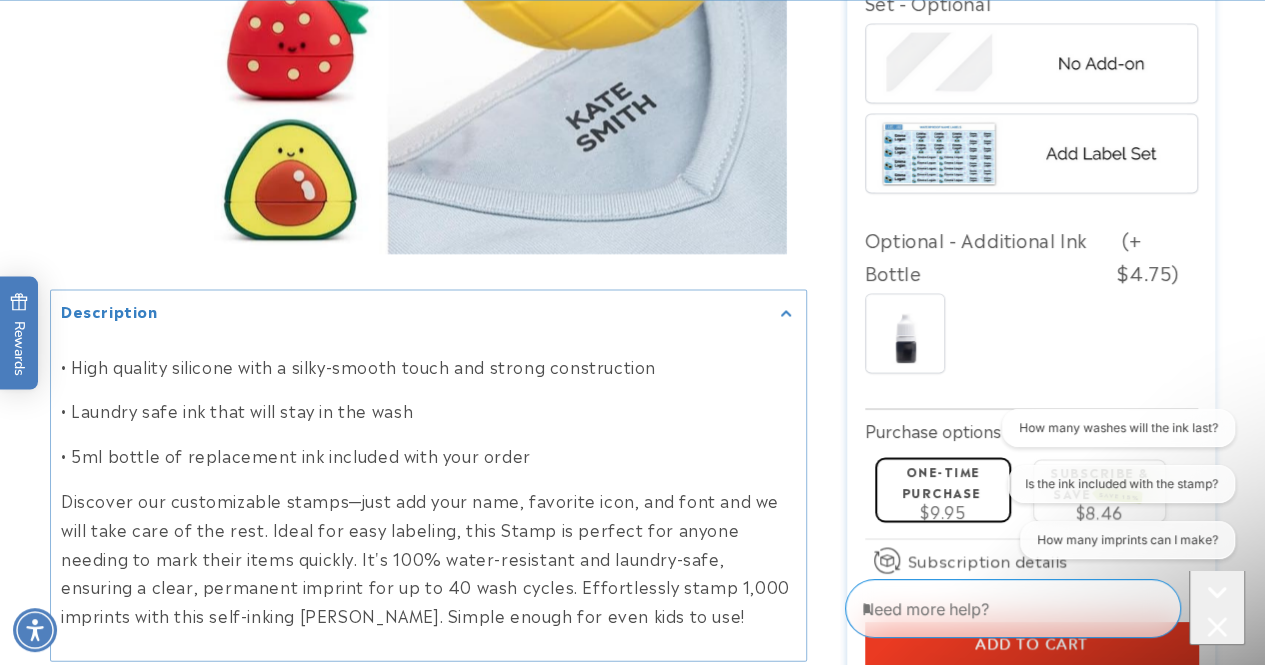 click on "Ink Bottle" at bounding box center [1036, 338] 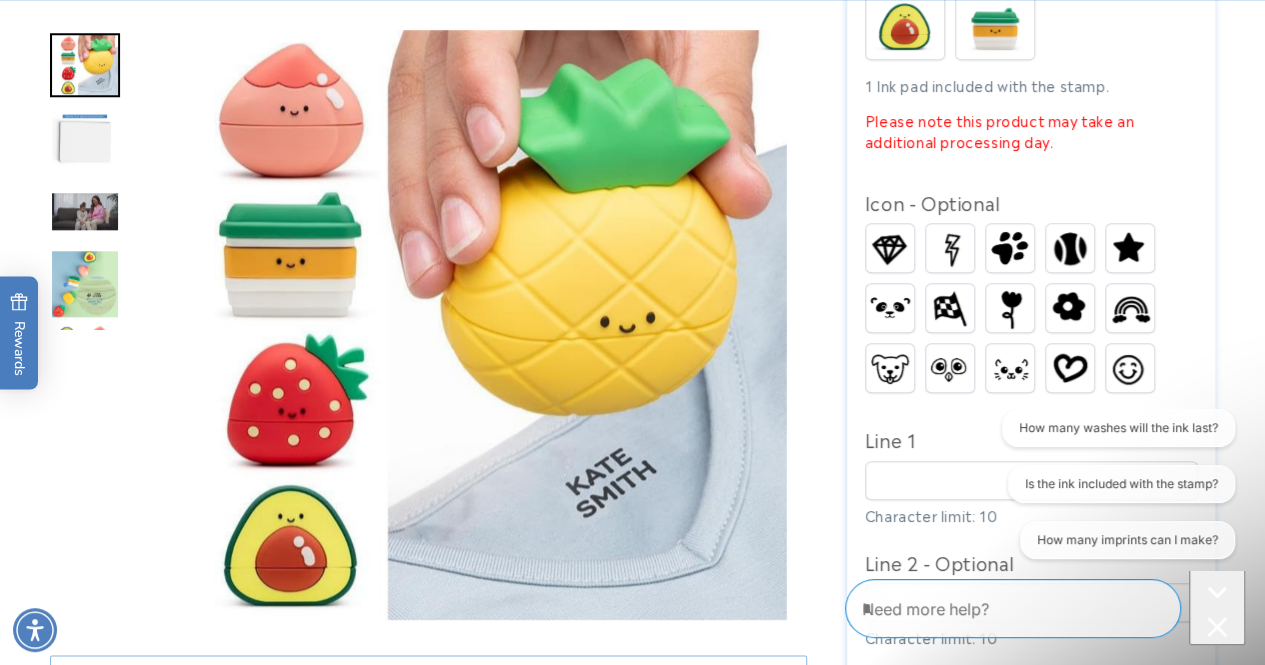 scroll, scrollTop: 836, scrollLeft: 0, axis: vertical 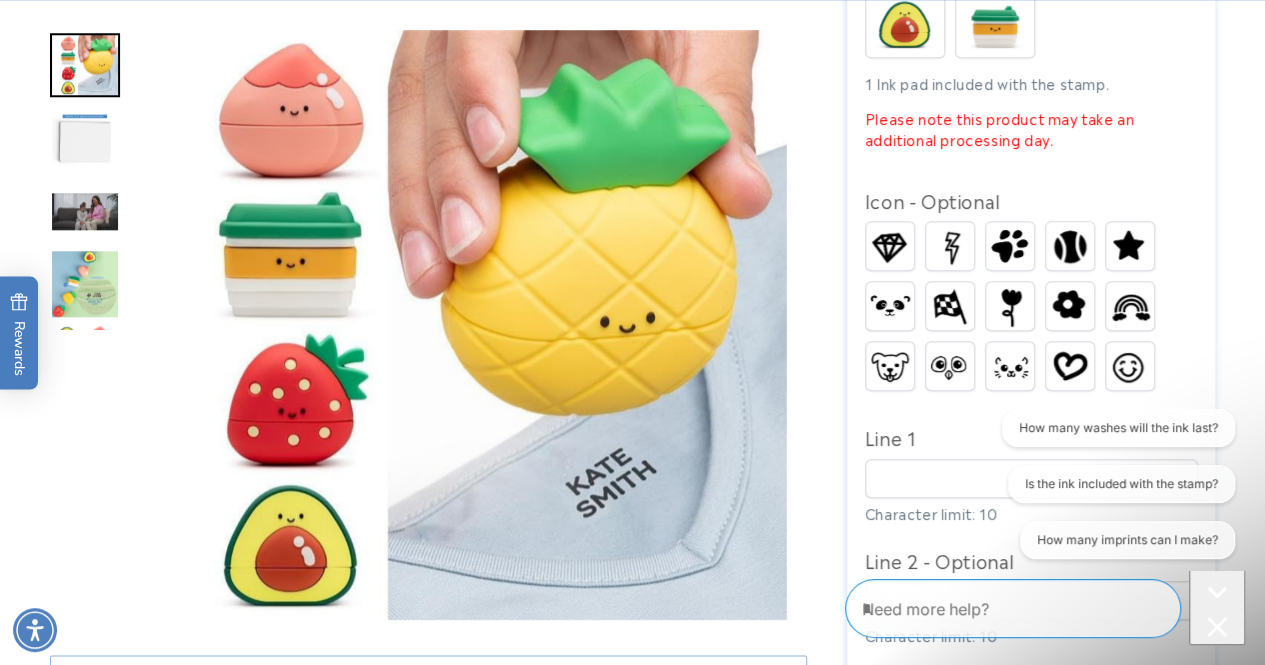 click at bounding box center [1070, 366] 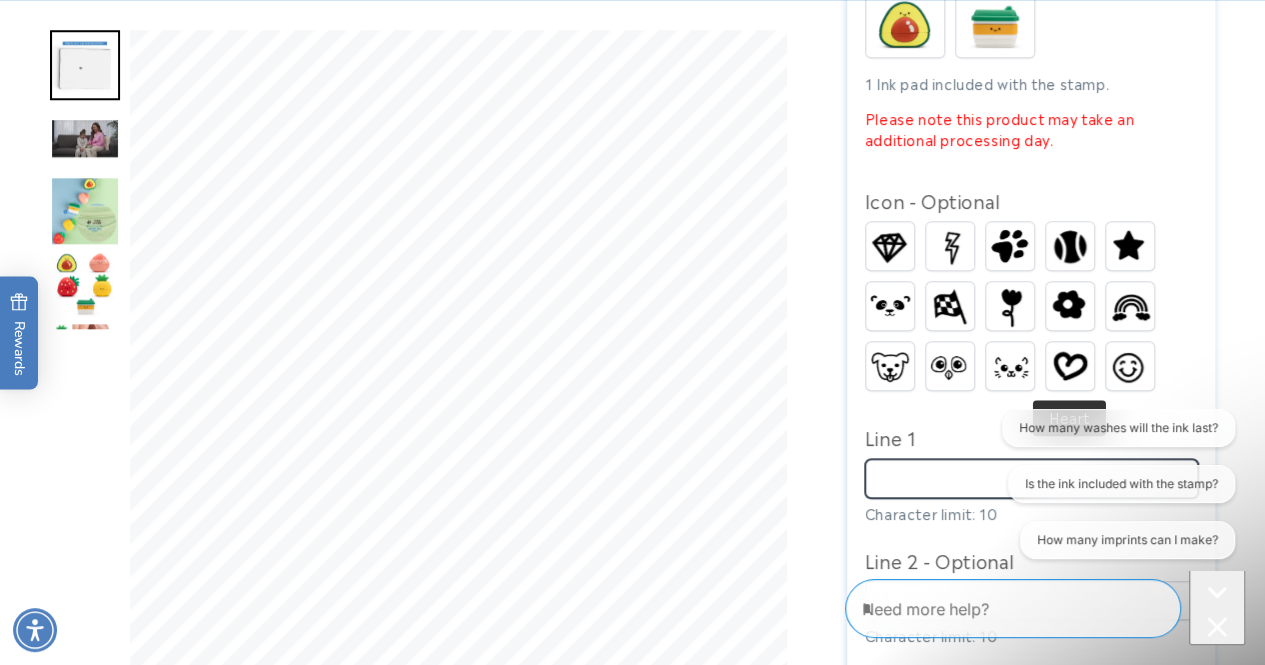 click on "Line 1" at bounding box center (1031, 478) 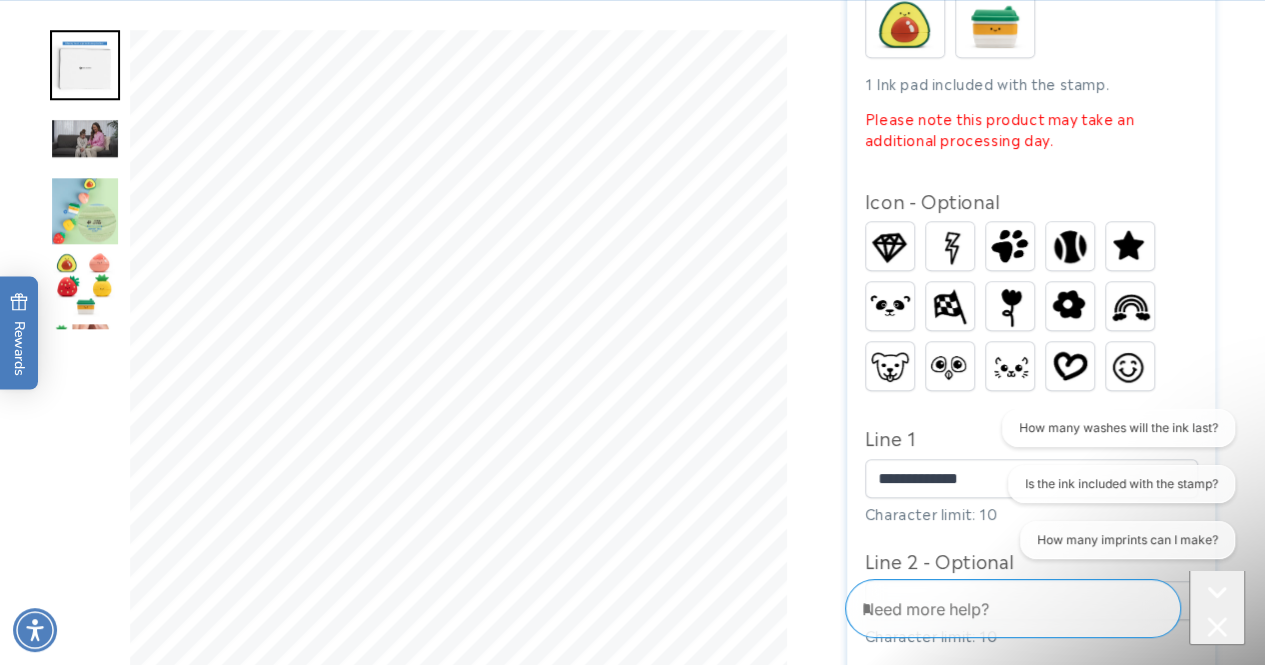 click at bounding box center [1217, 629] 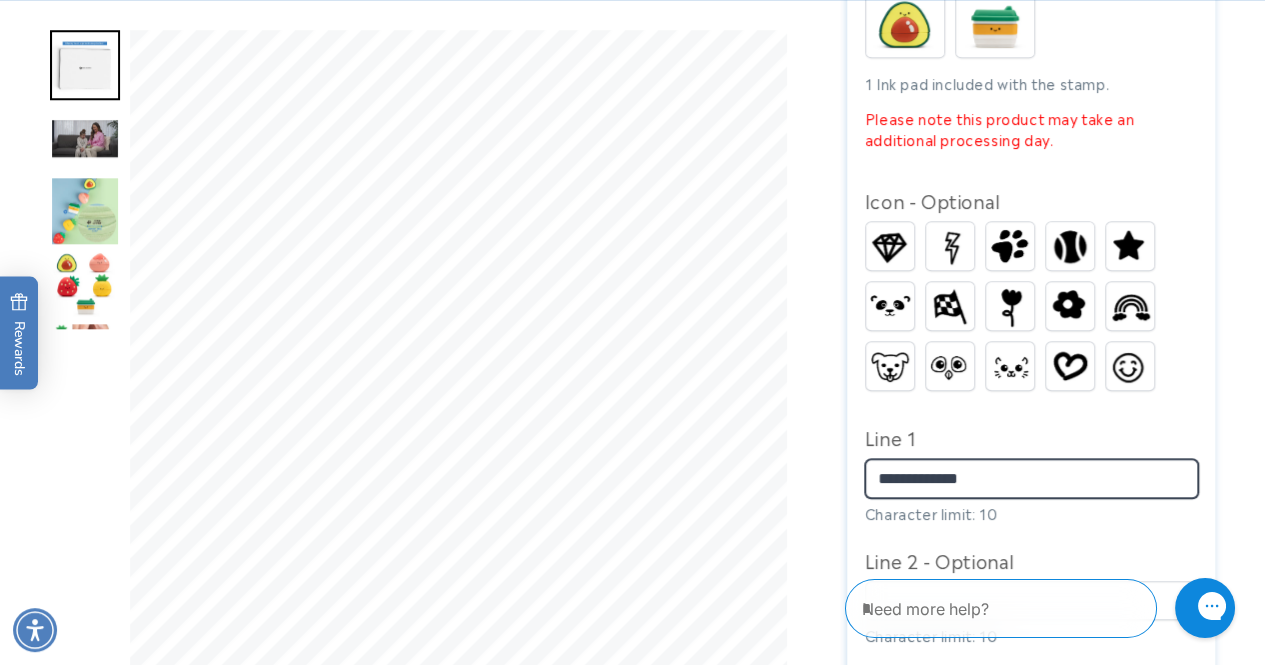 click on "**********" at bounding box center [1031, 478] 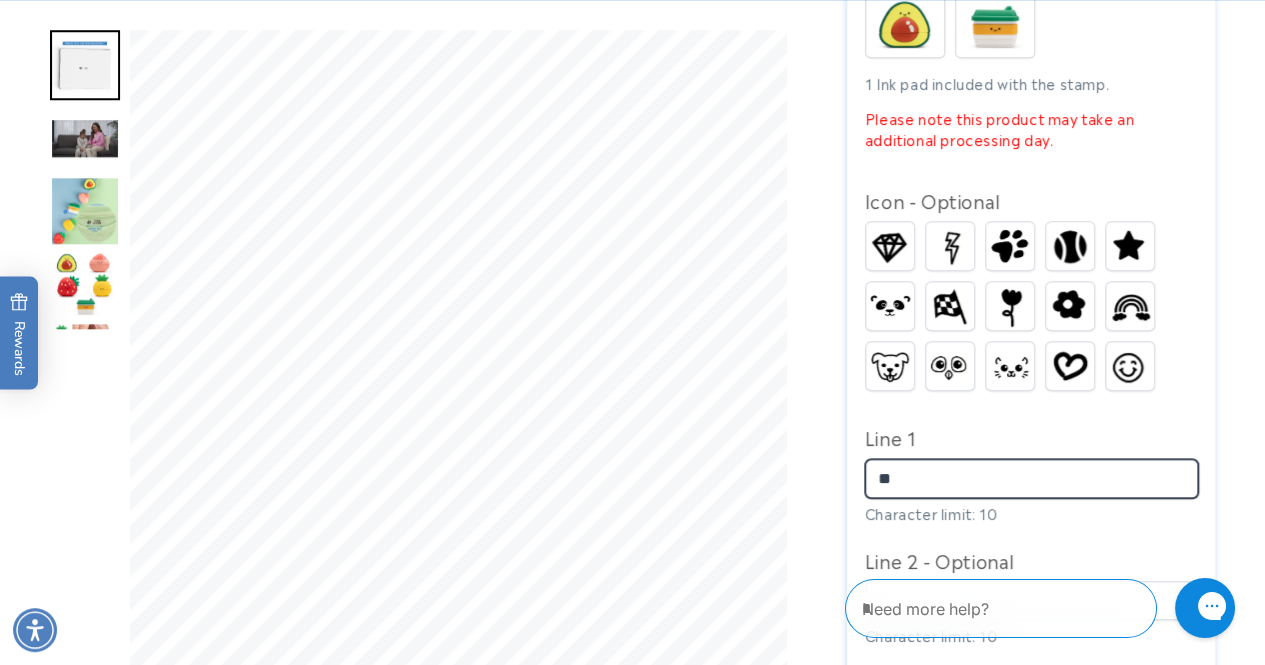 type on "*" 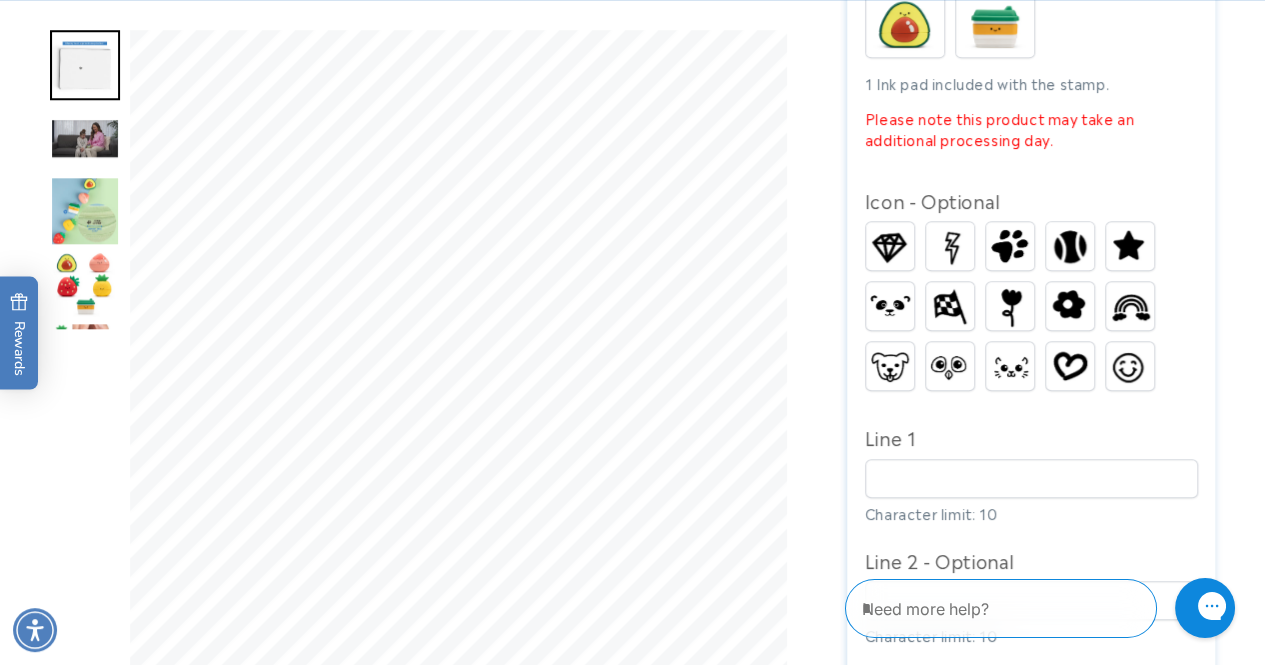 click on "Diamond
Lightning
Paw
Baseball Dog" at bounding box center (1036, 311) 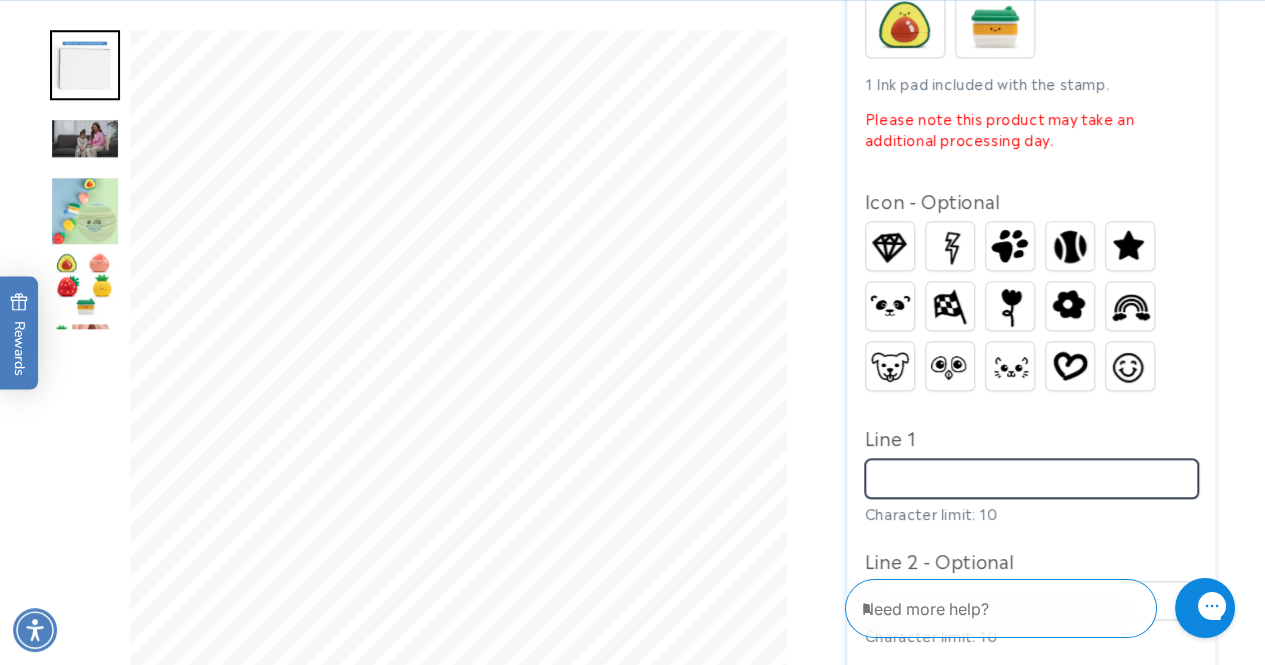 click on "Line 1" at bounding box center [1031, 478] 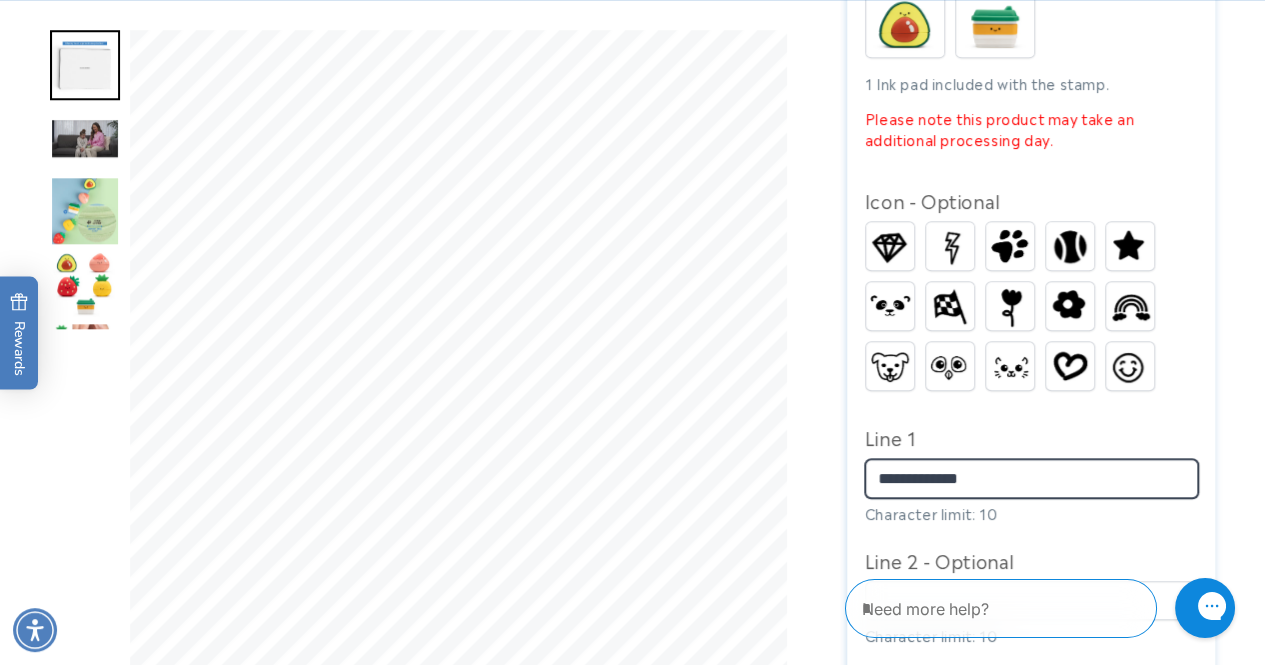 click on "**********" at bounding box center (1031, 478) 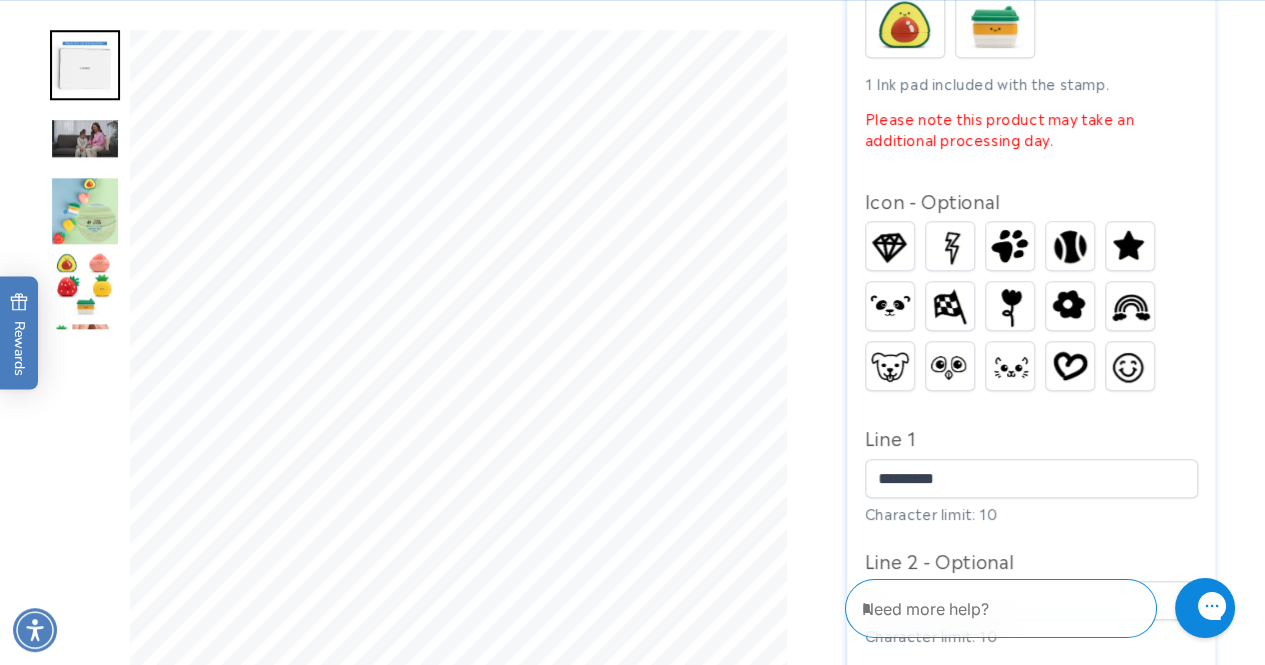 click at bounding box center [1070, 366] 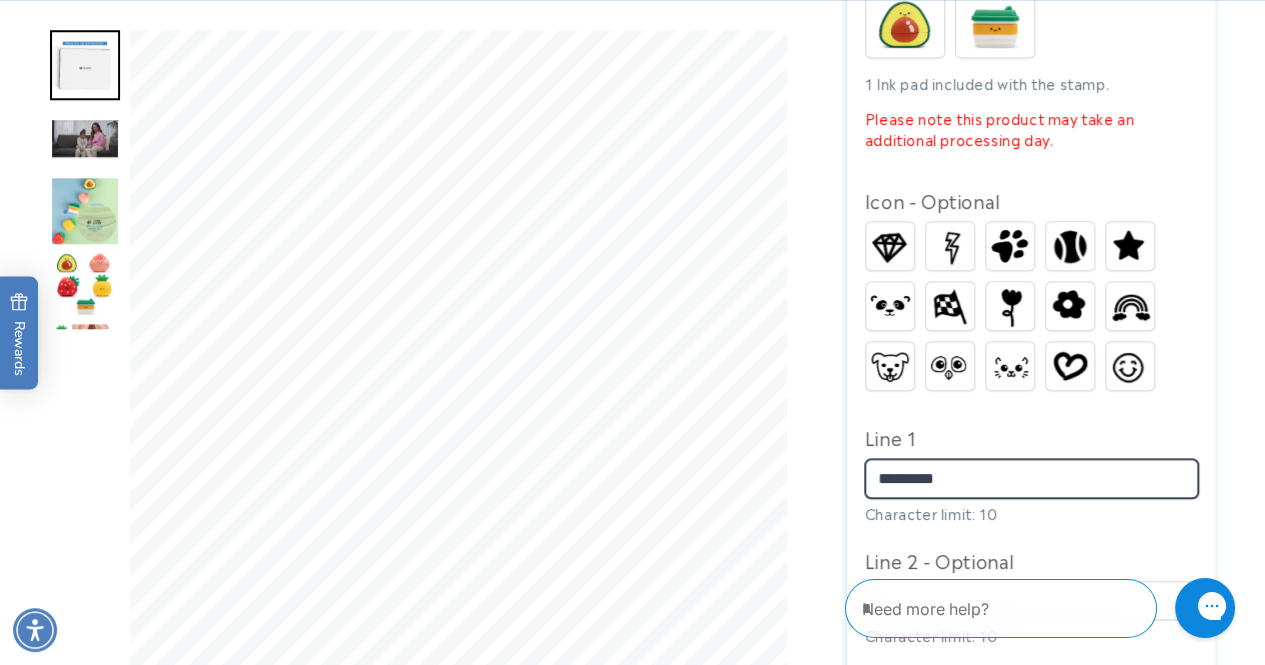 click on "*********" at bounding box center (1031, 478) 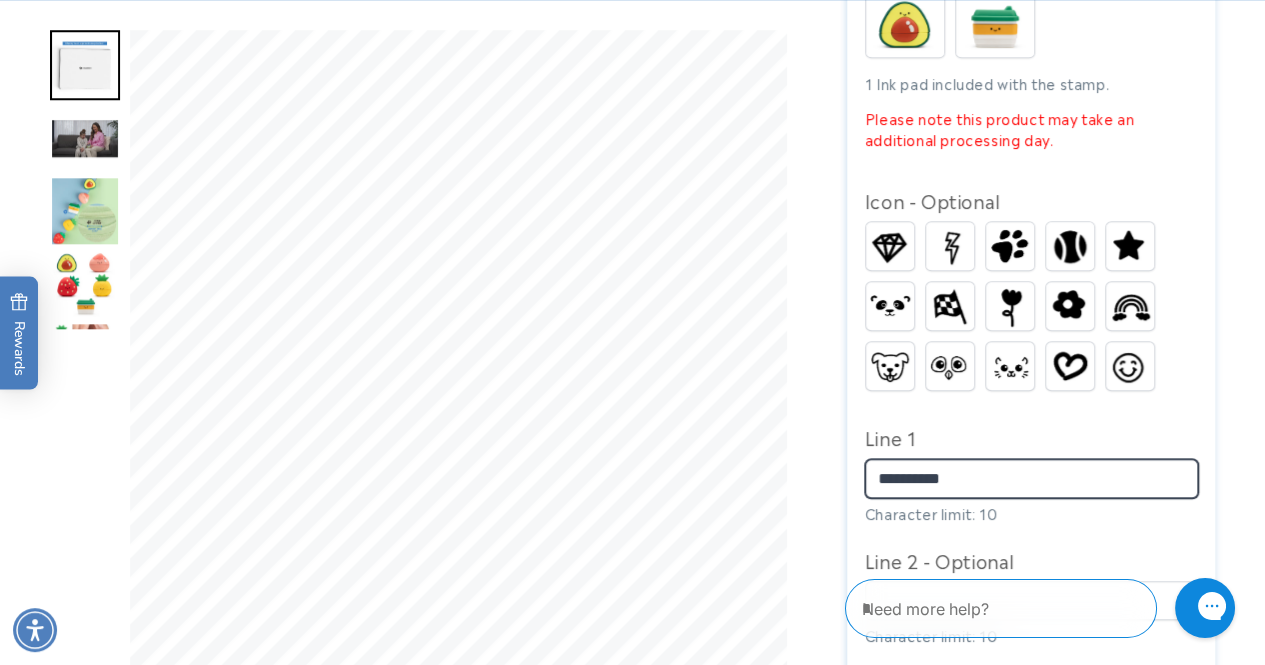 click on "**********" at bounding box center (1031, 478) 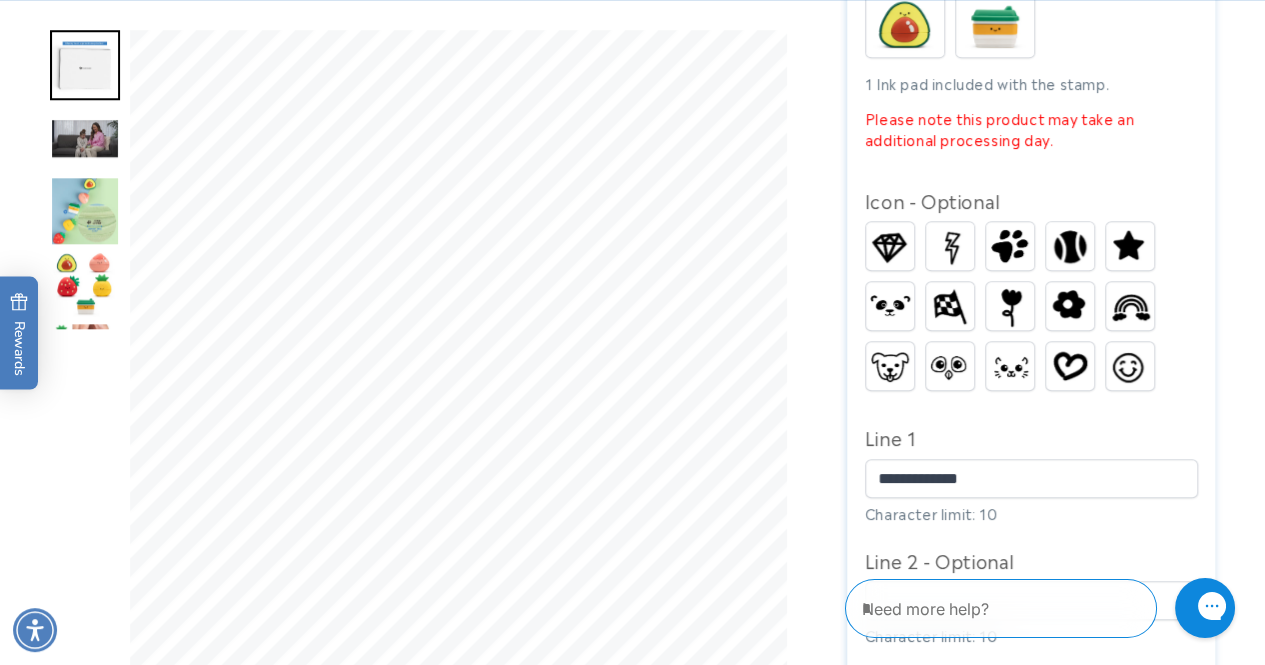click at bounding box center [1070, 366] 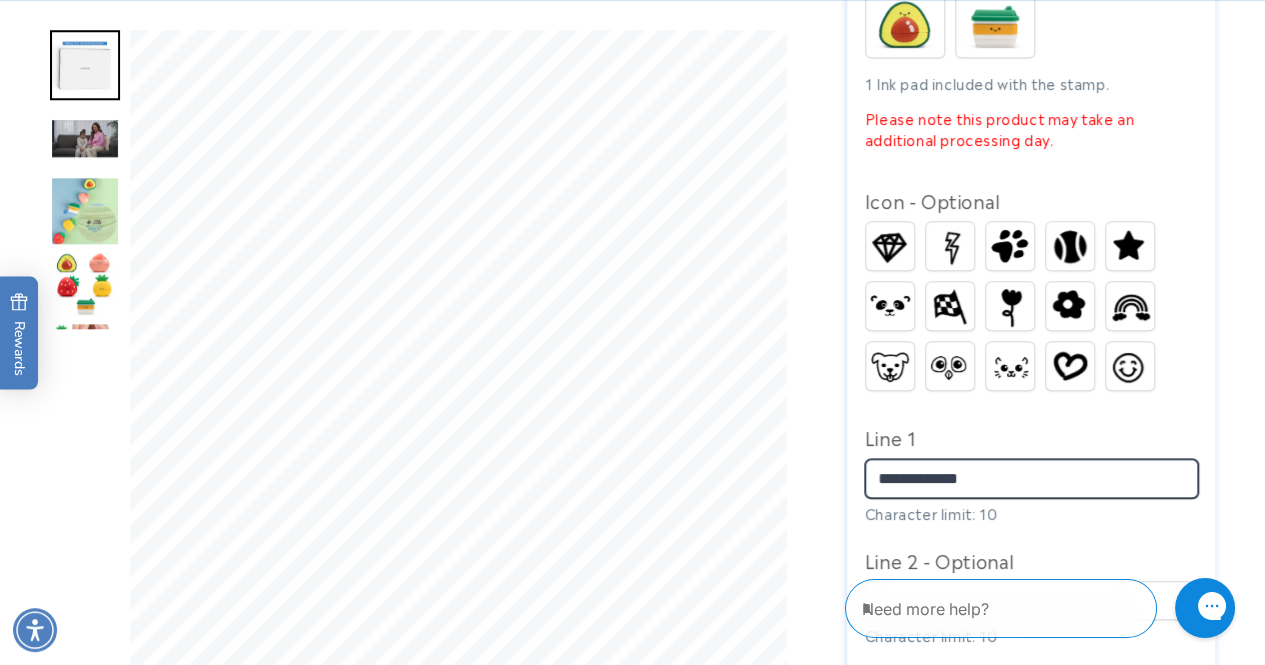 click on "**********" at bounding box center (1031, 478) 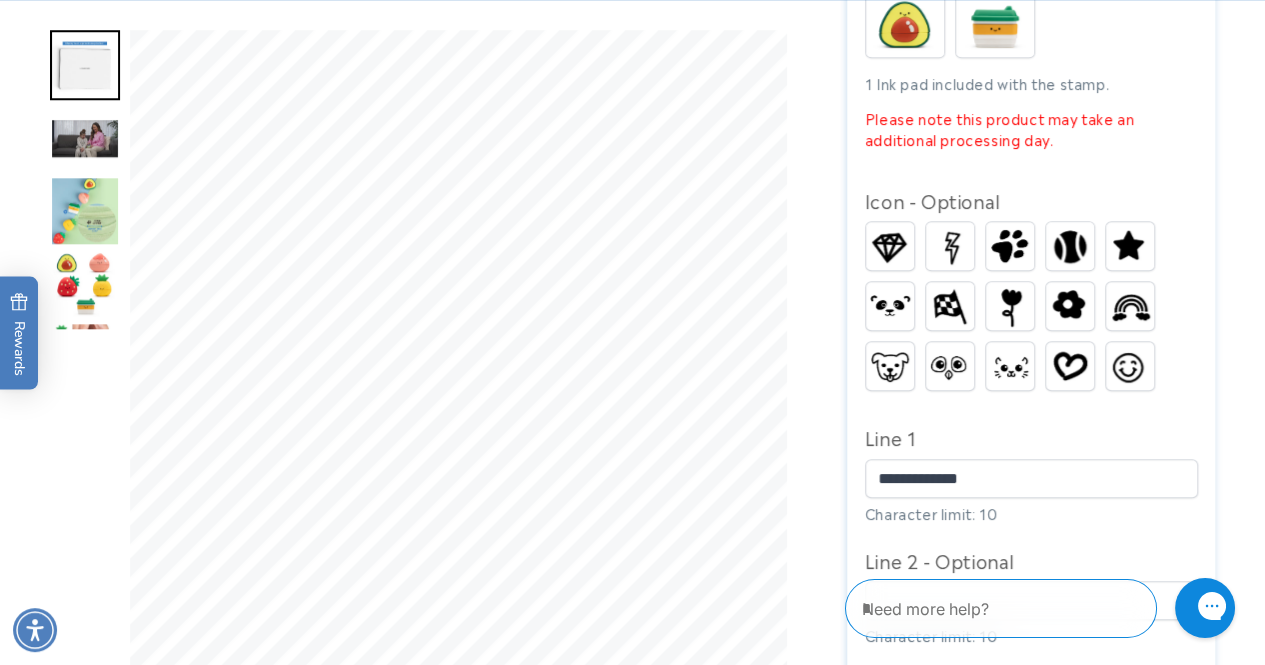 click at bounding box center [1070, 366] 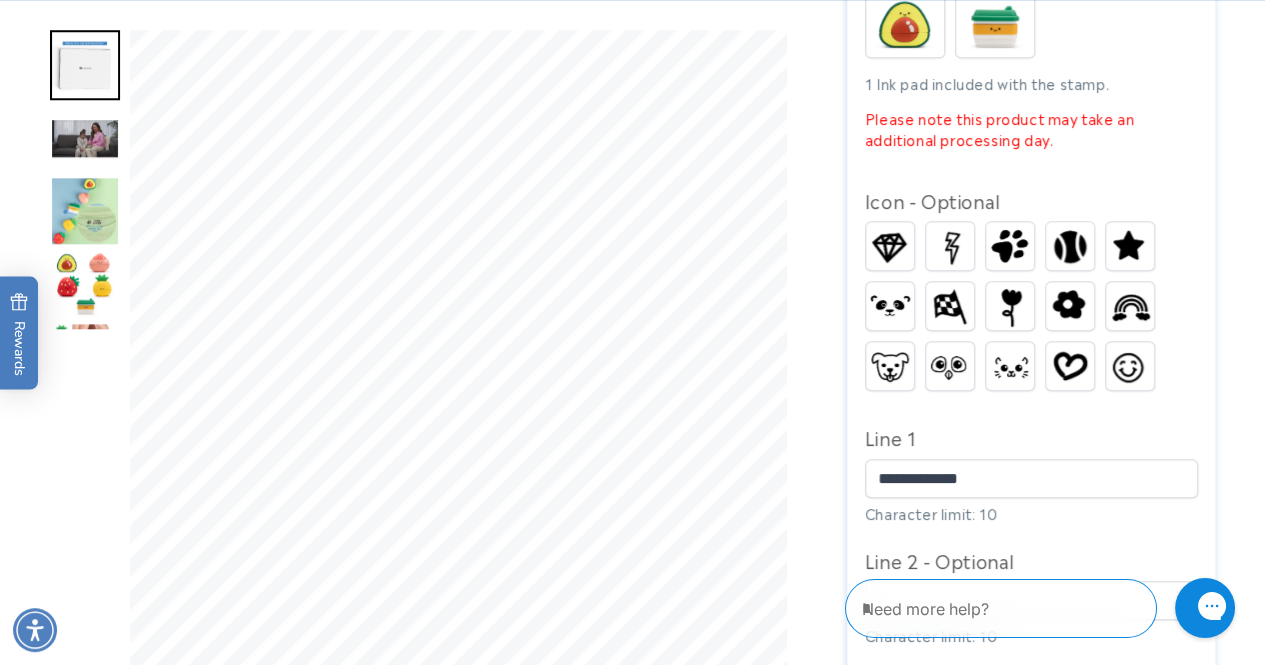 click at bounding box center (1070, 366) 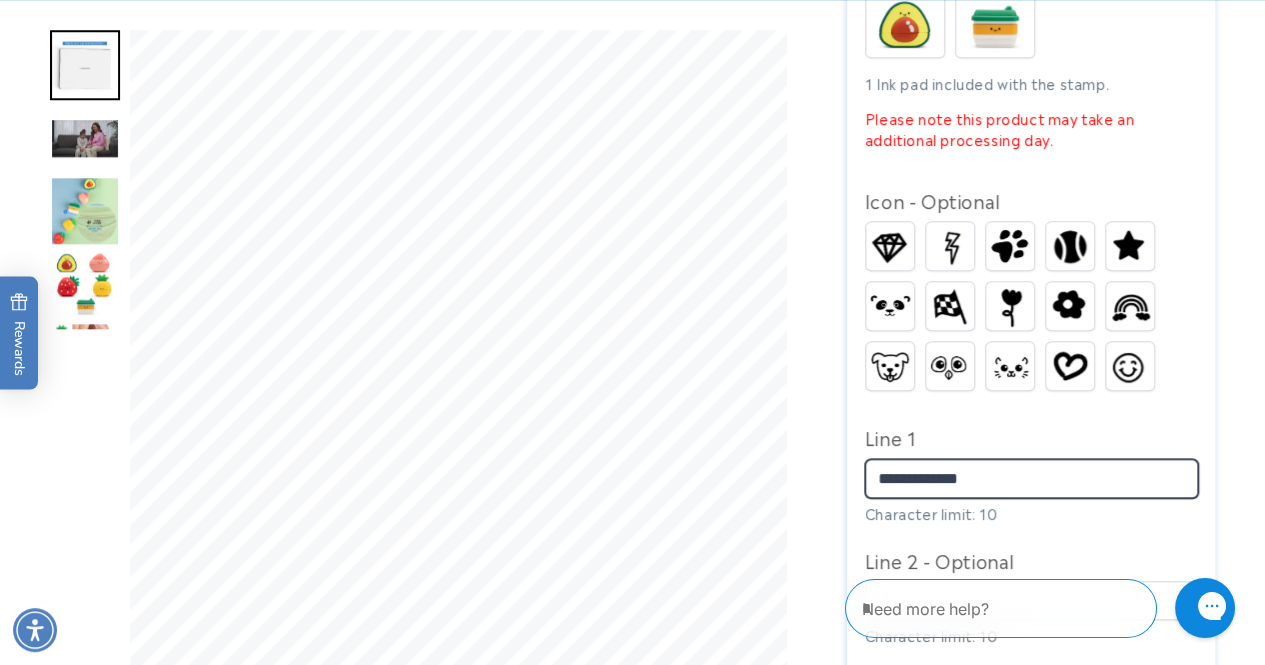 click on "**********" at bounding box center [1031, 478] 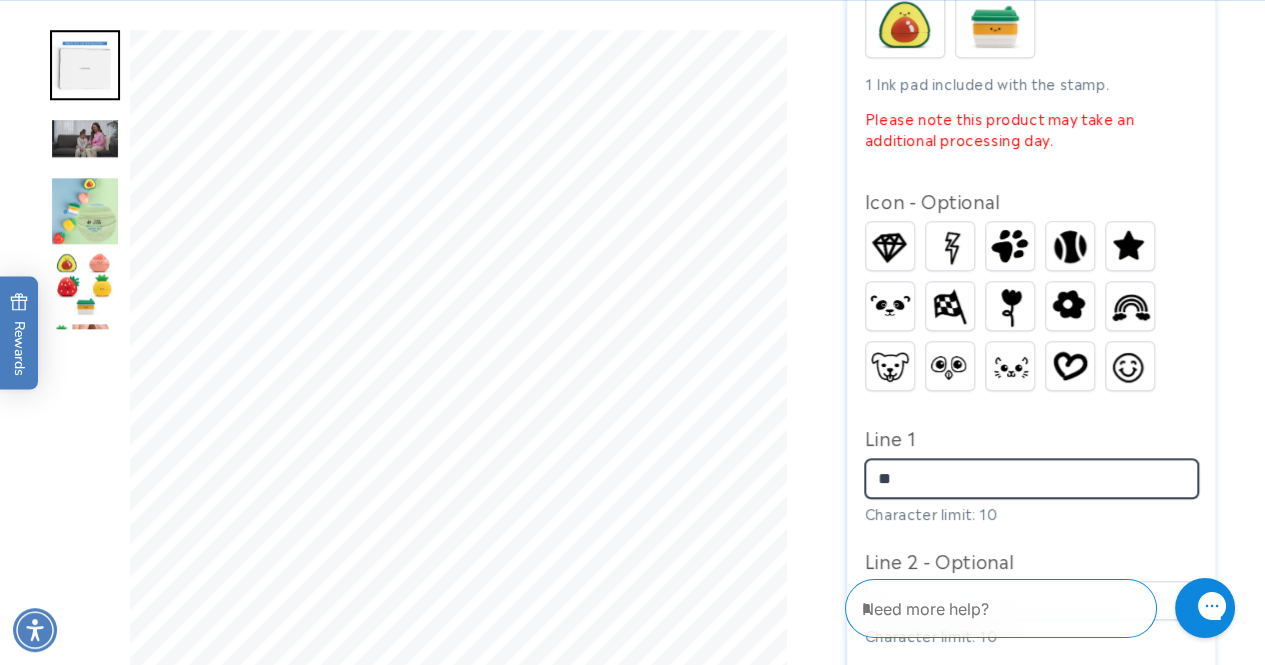 type on "*" 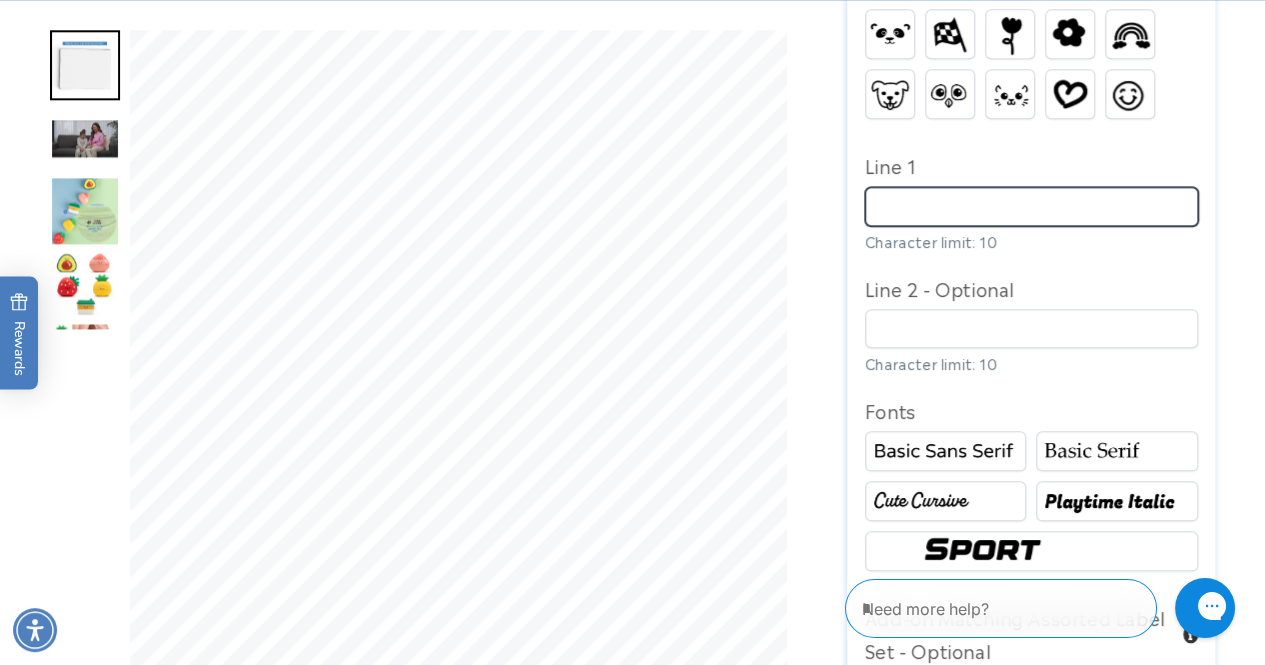 scroll, scrollTop: 1114, scrollLeft: 0, axis: vertical 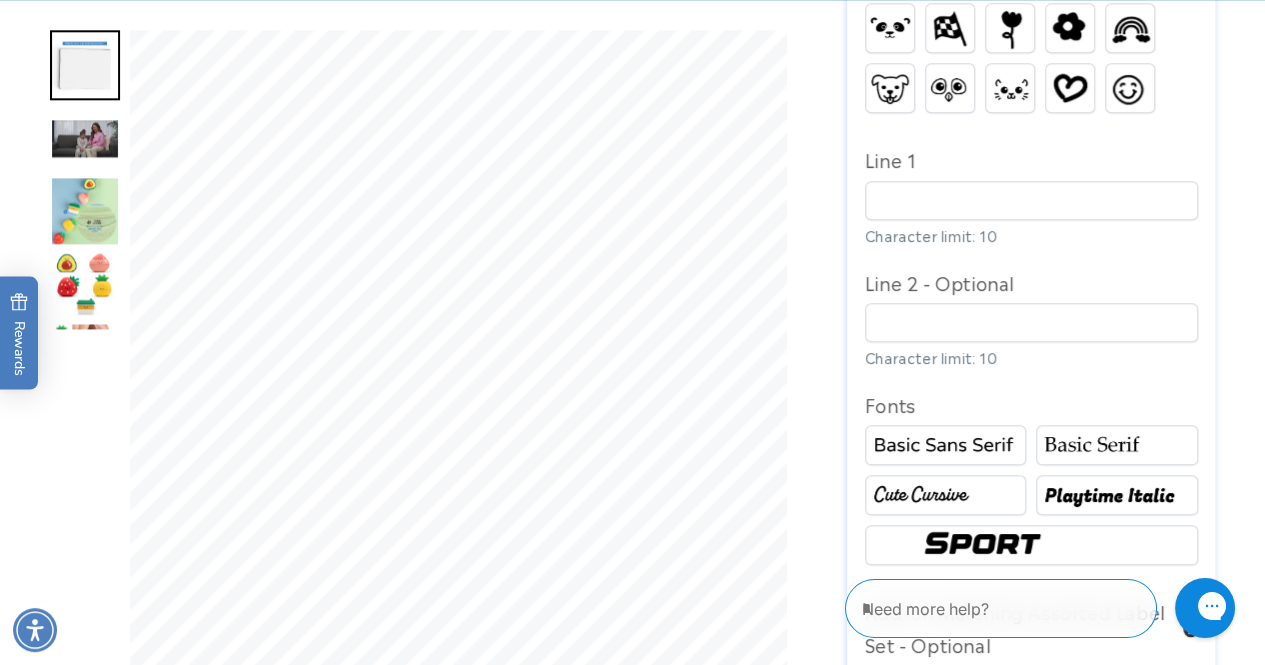 drag, startPoint x: 1267, startPoint y: 142, endPoint x: 1250, endPoint y: 85, distance: 59.48109 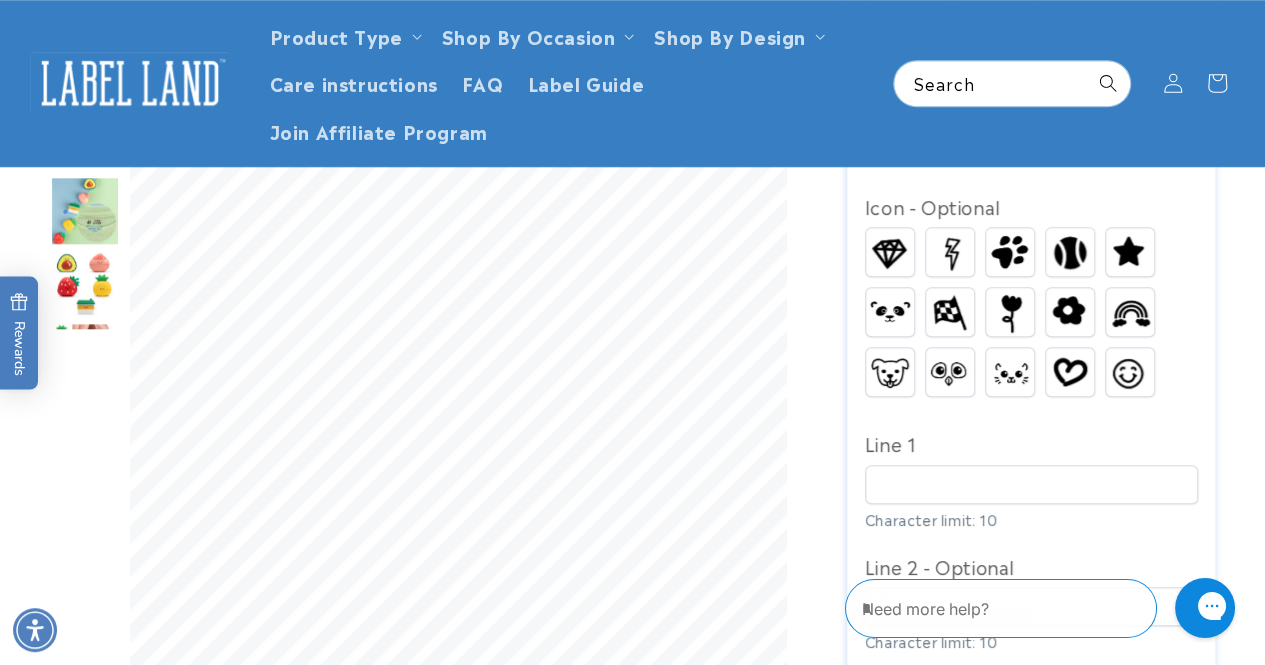 scroll, scrollTop: 828, scrollLeft: 0, axis: vertical 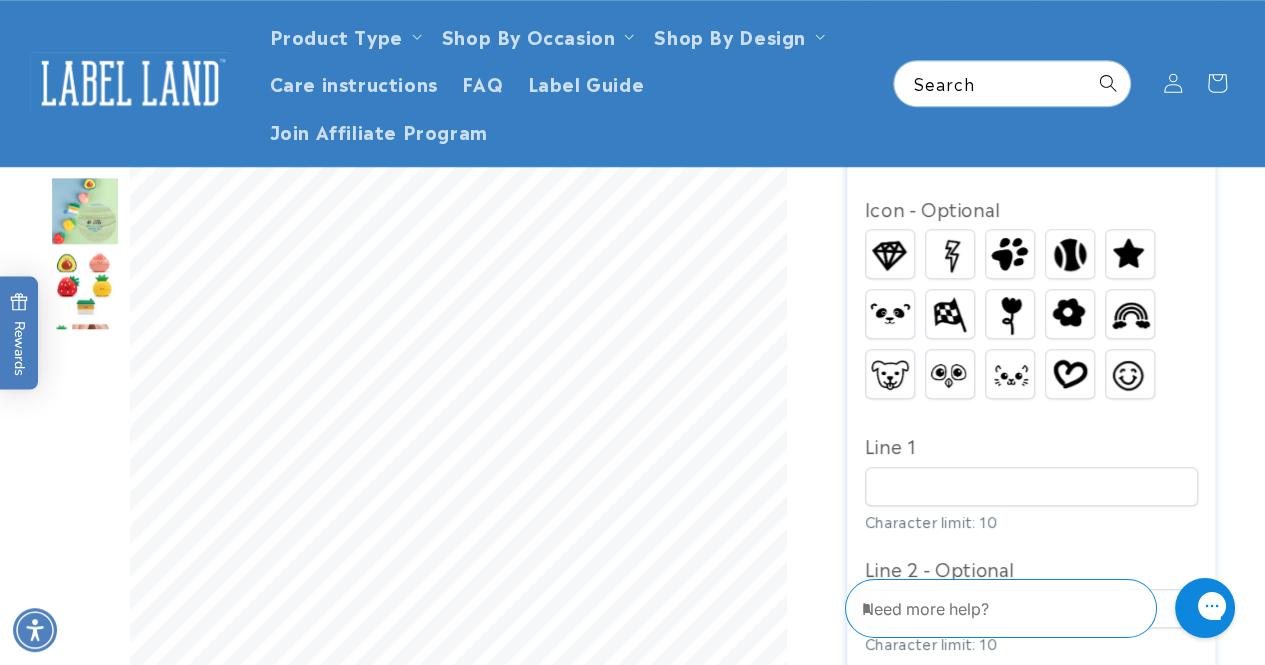 click at bounding box center (1070, 374) 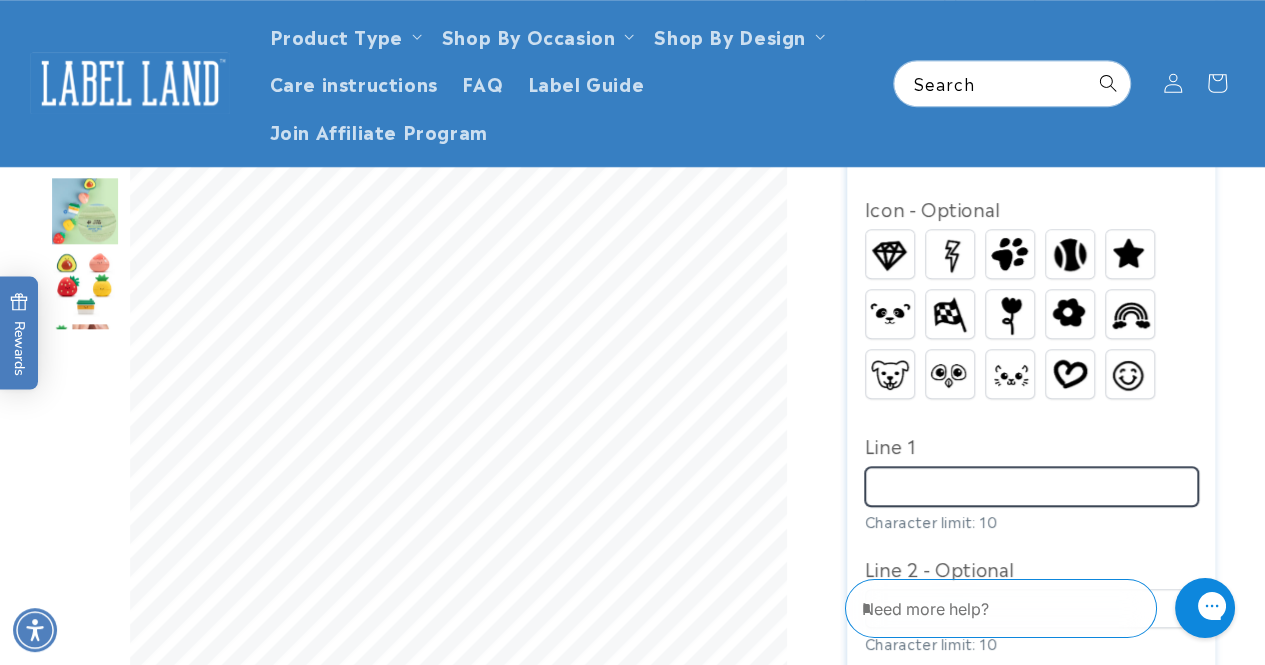 click on "Line 1" at bounding box center [1031, 486] 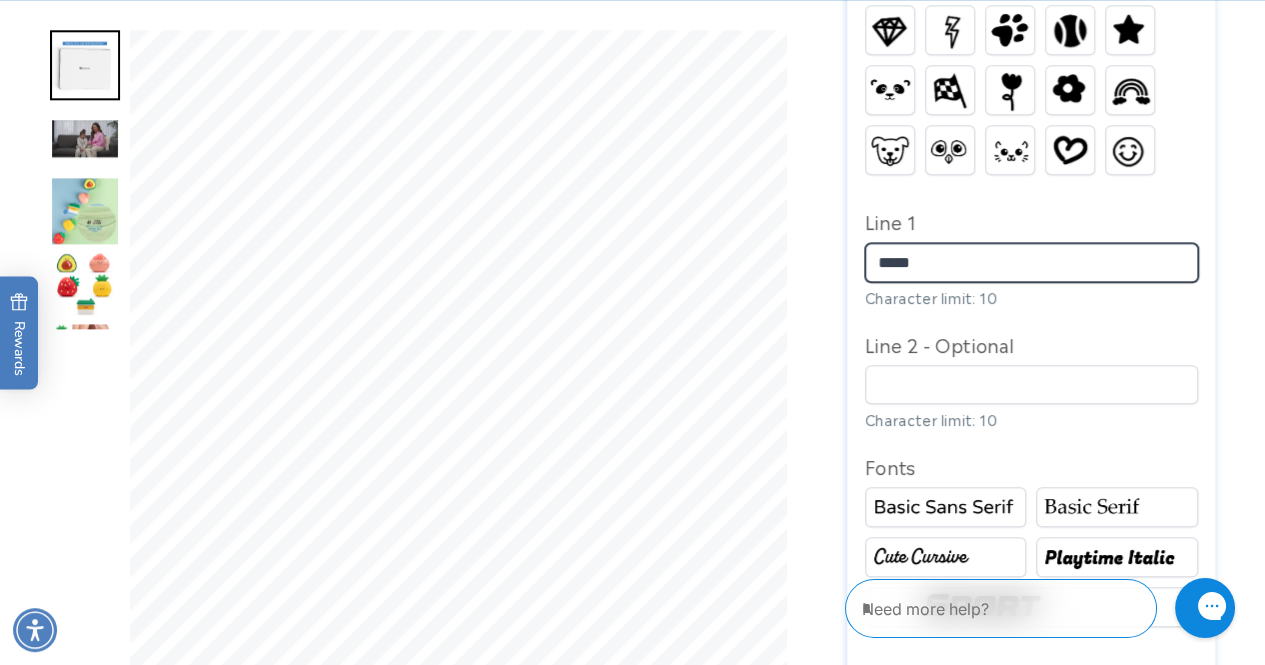 scroll, scrollTop: 1091, scrollLeft: 0, axis: vertical 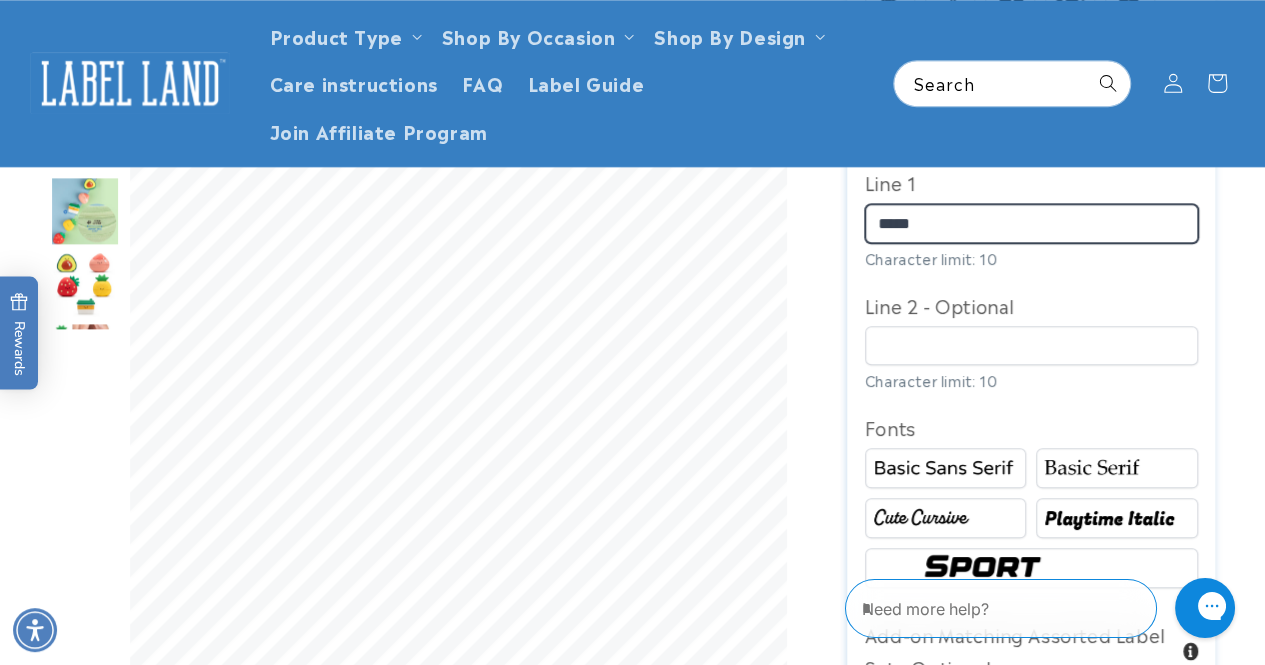 type on "*****" 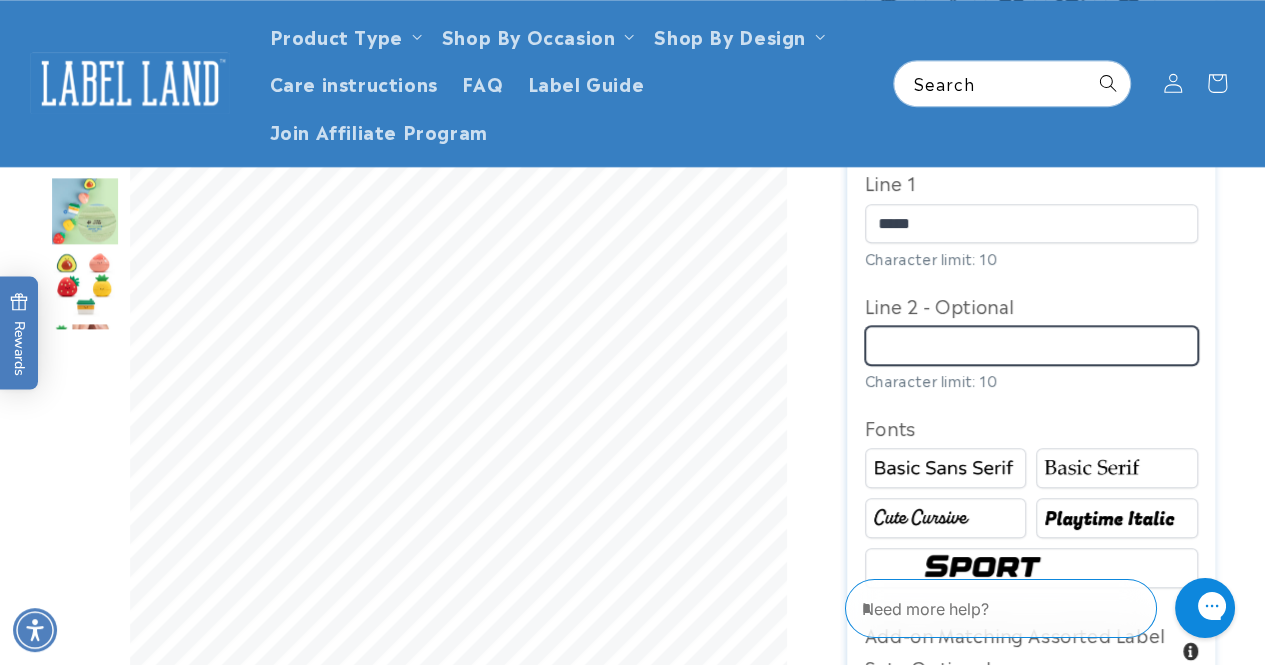 click on "Line 2 - Optional" at bounding box center [1031, 345] 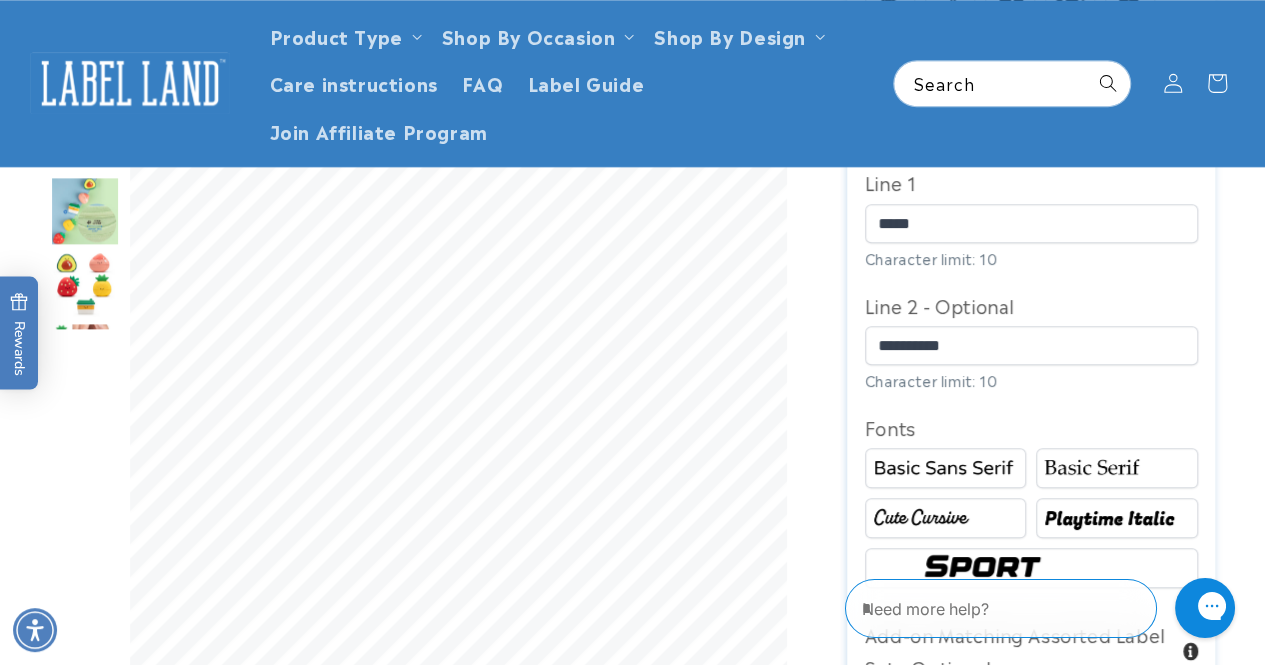 click at bounding box center (1116, 468) 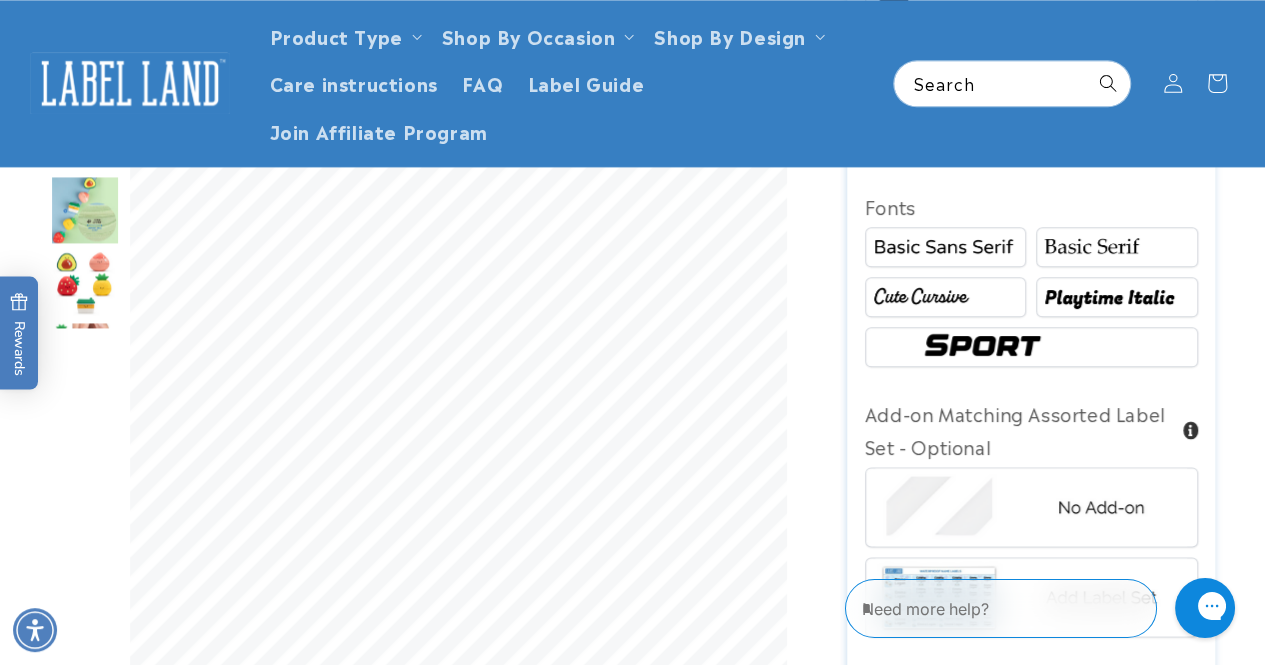 scroll, scrollTop: 1300, scrollLeft: 0, axis: vertical 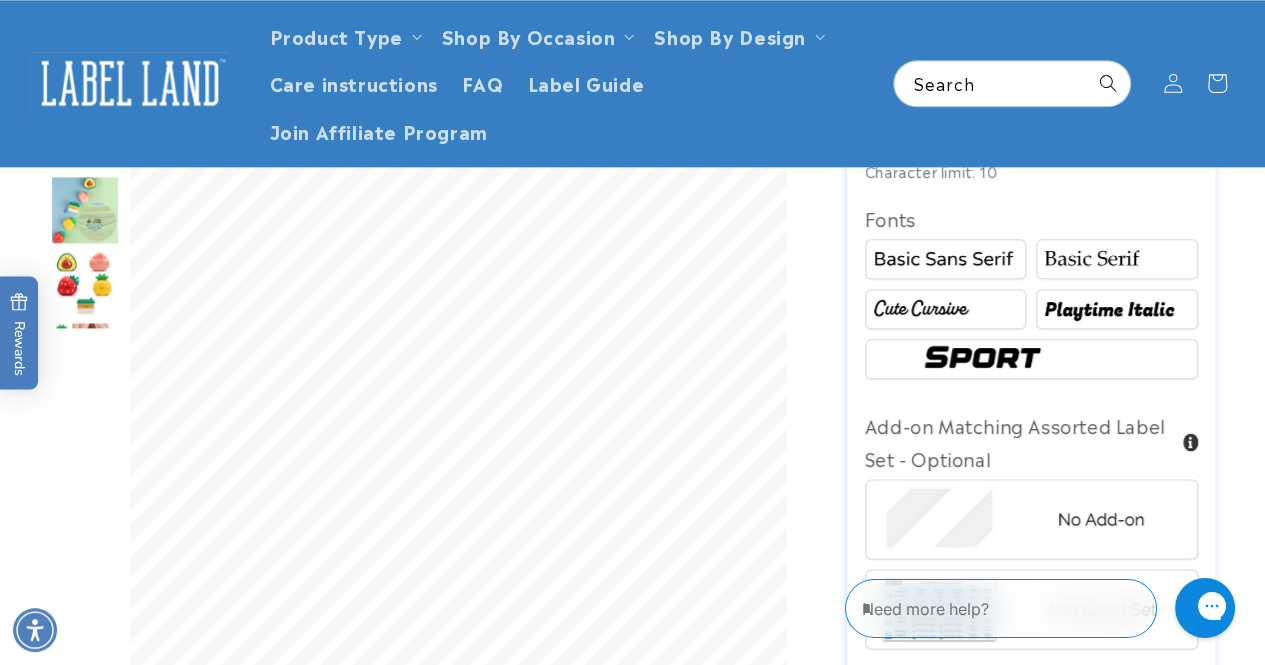 click at bounding box center [1116, 259] 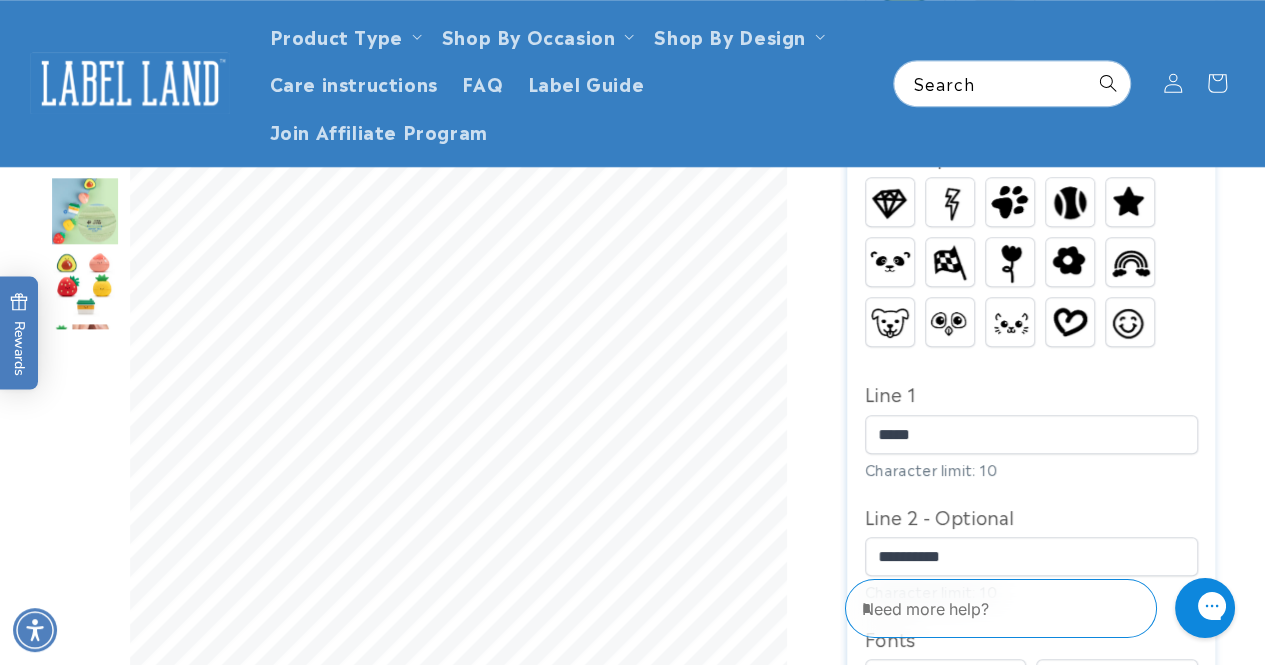 scroll, scrollTop: 874, scrollLeft: 0, axis: vertical 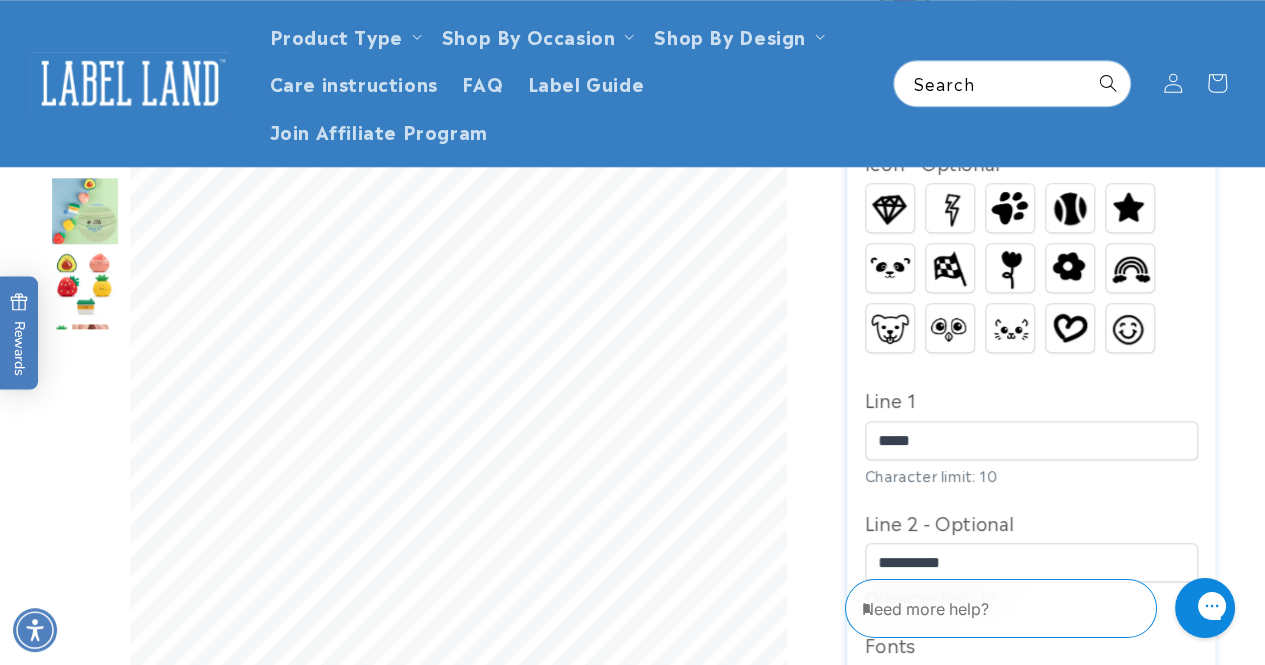 click at bounding box center (1070, 328) 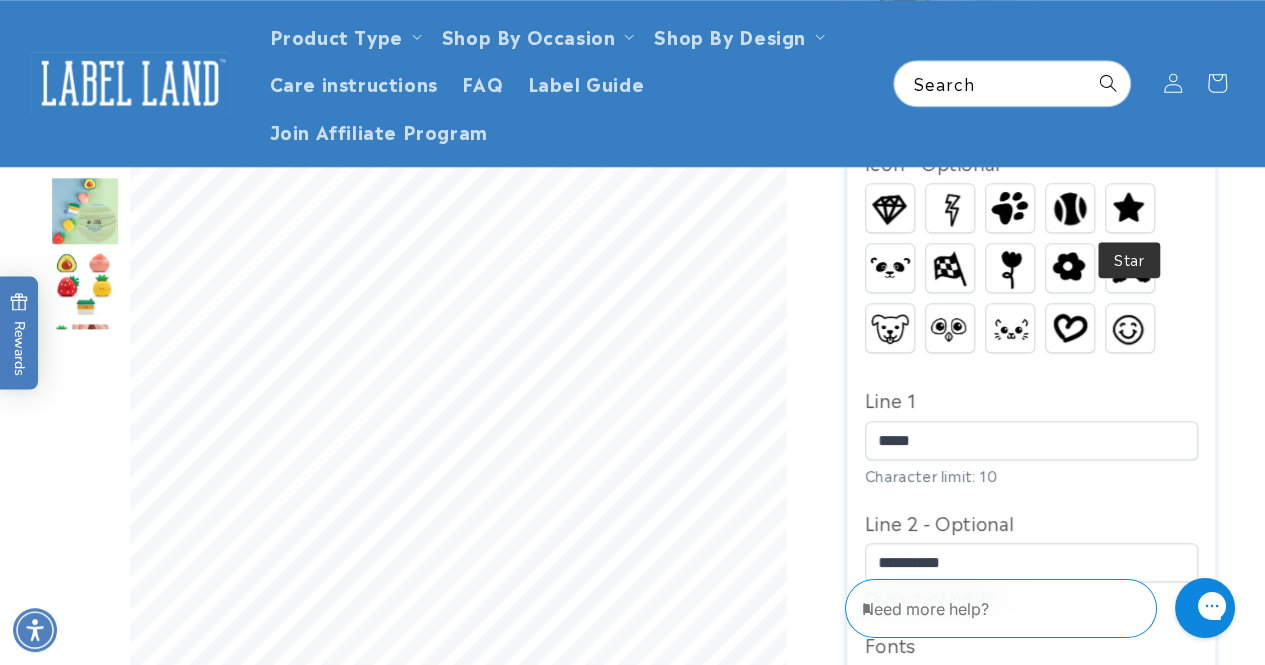 click at bounding box center (1130, 208) 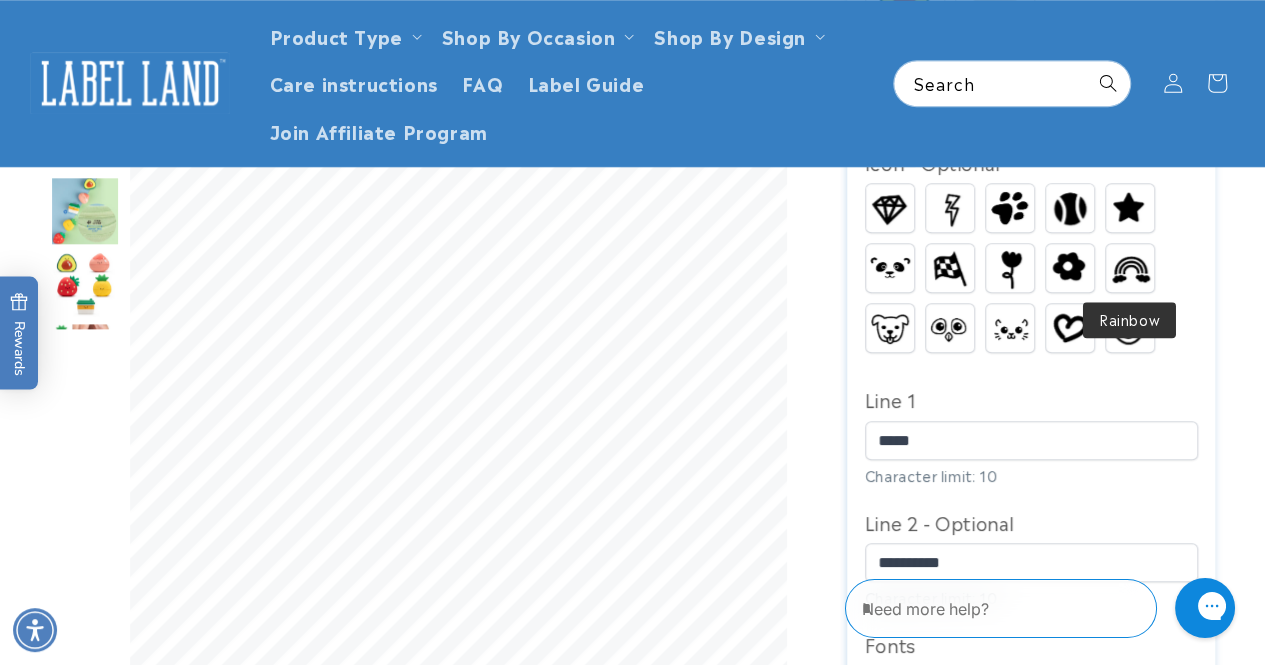 click at bounding box center (1130, 268) 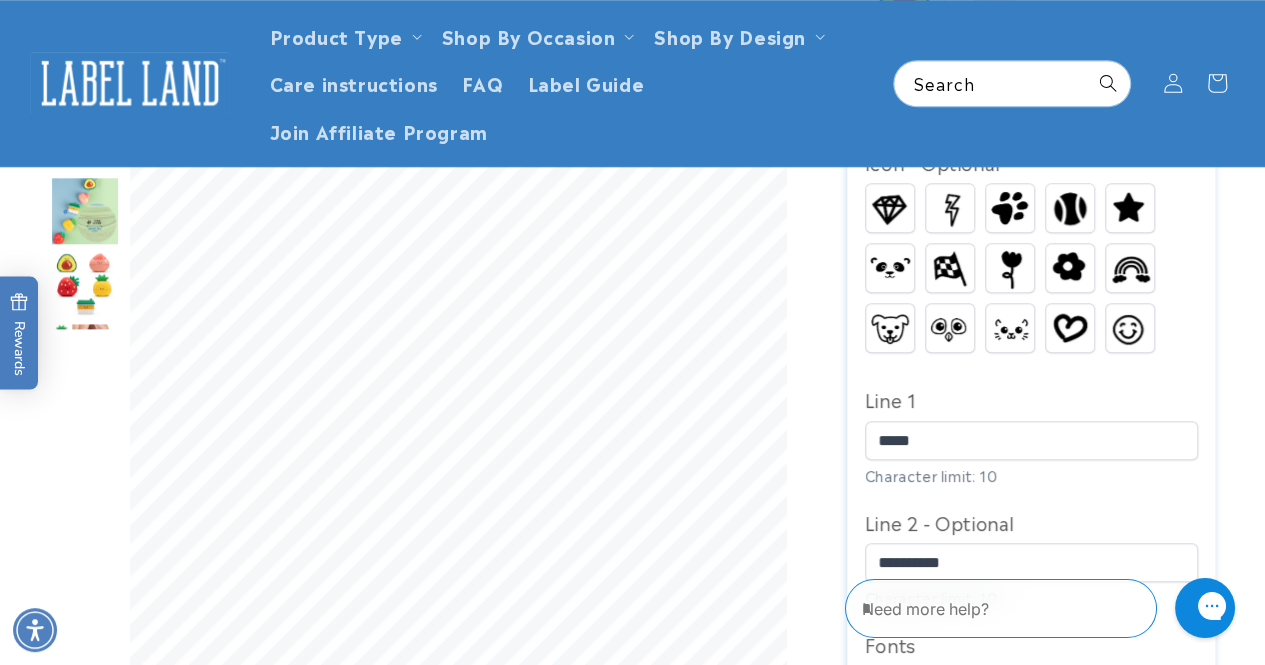 click at bounding box center (1130, 328) 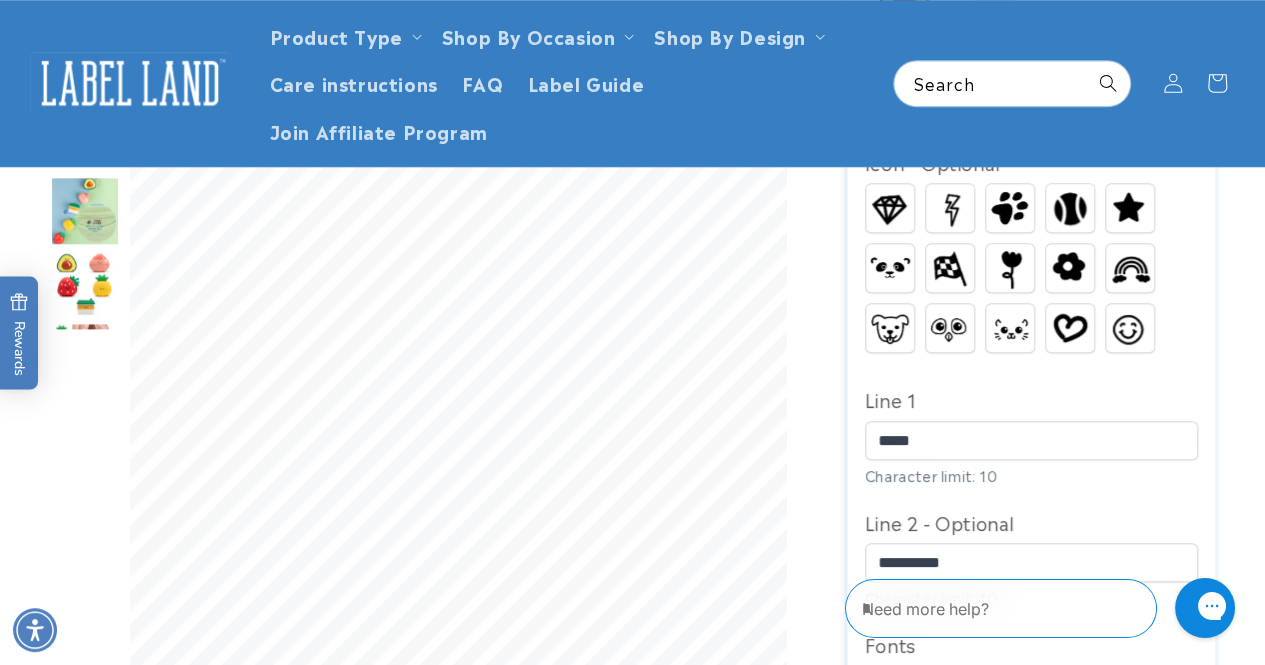 click on "Diamond
Lightning
Paw
Baseball Dog" at bounding box center [1036, 273] 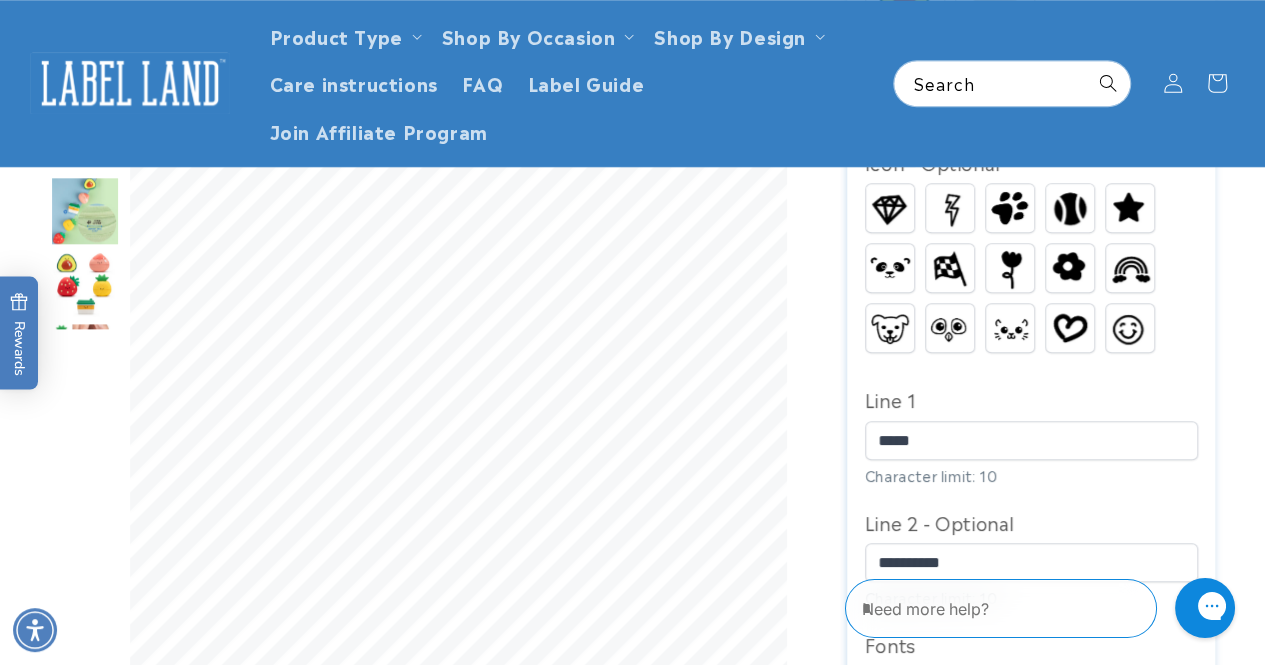 click at bounding box center [890, 208] 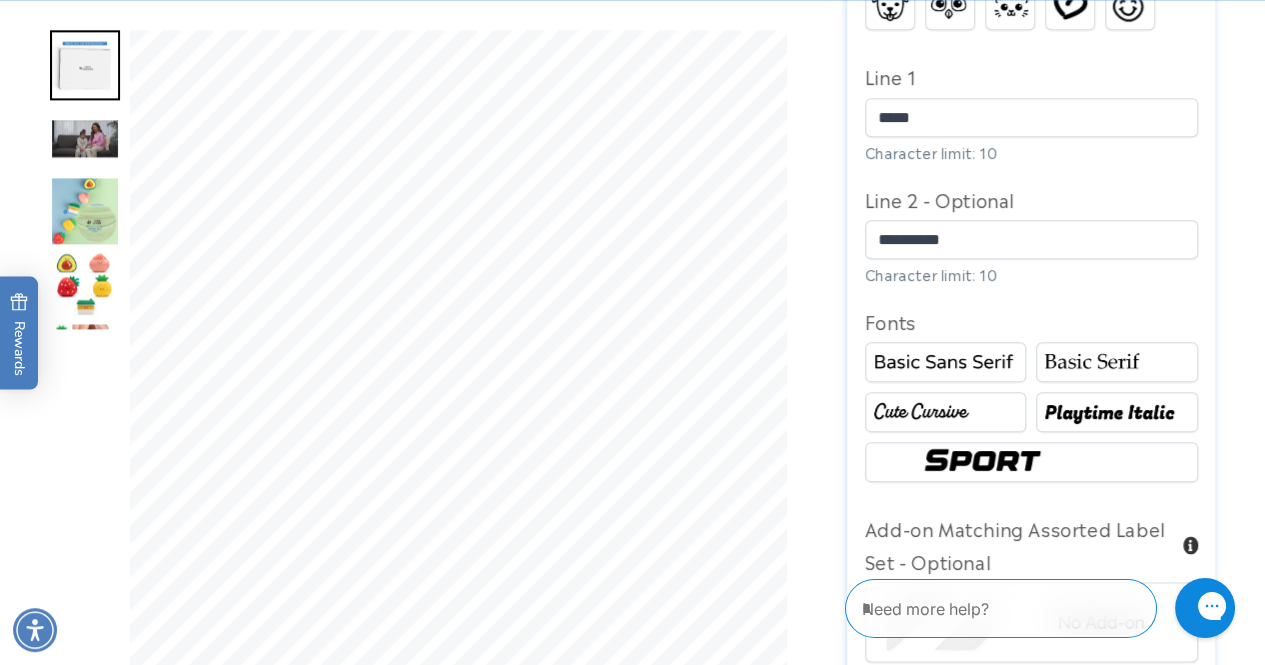 scroll, scrollTop: 1282, scrollLeft: 0, axis: vertical 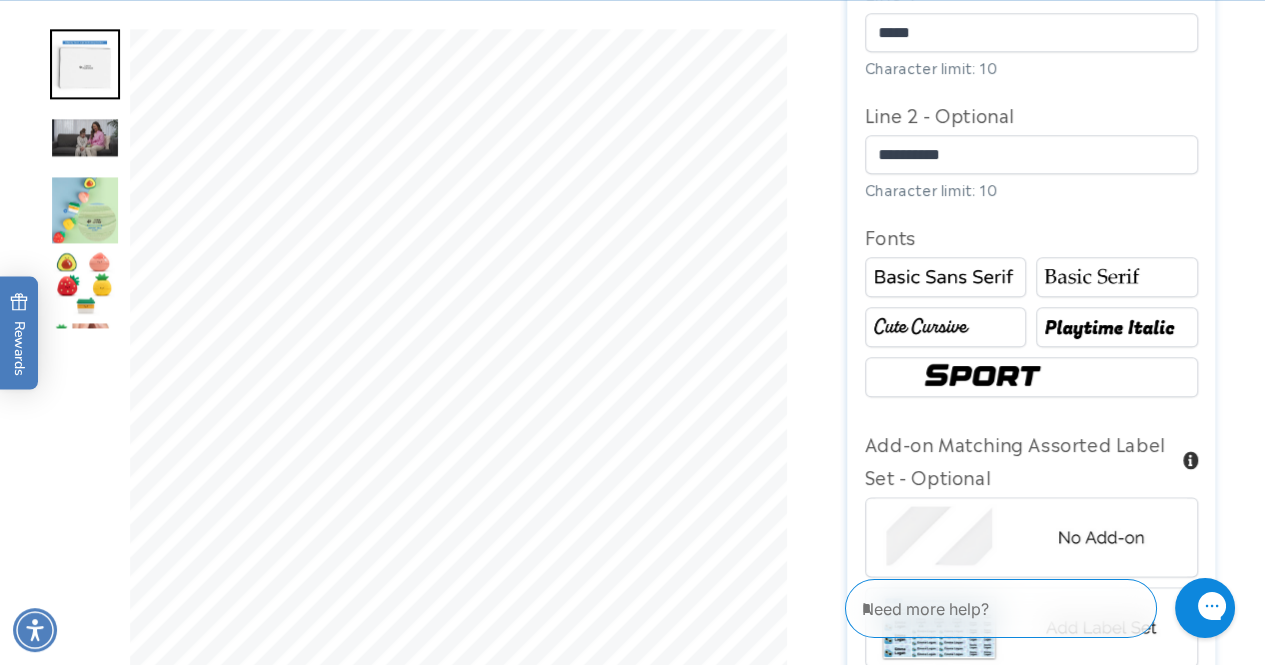 click at bounding box center [945, 327] 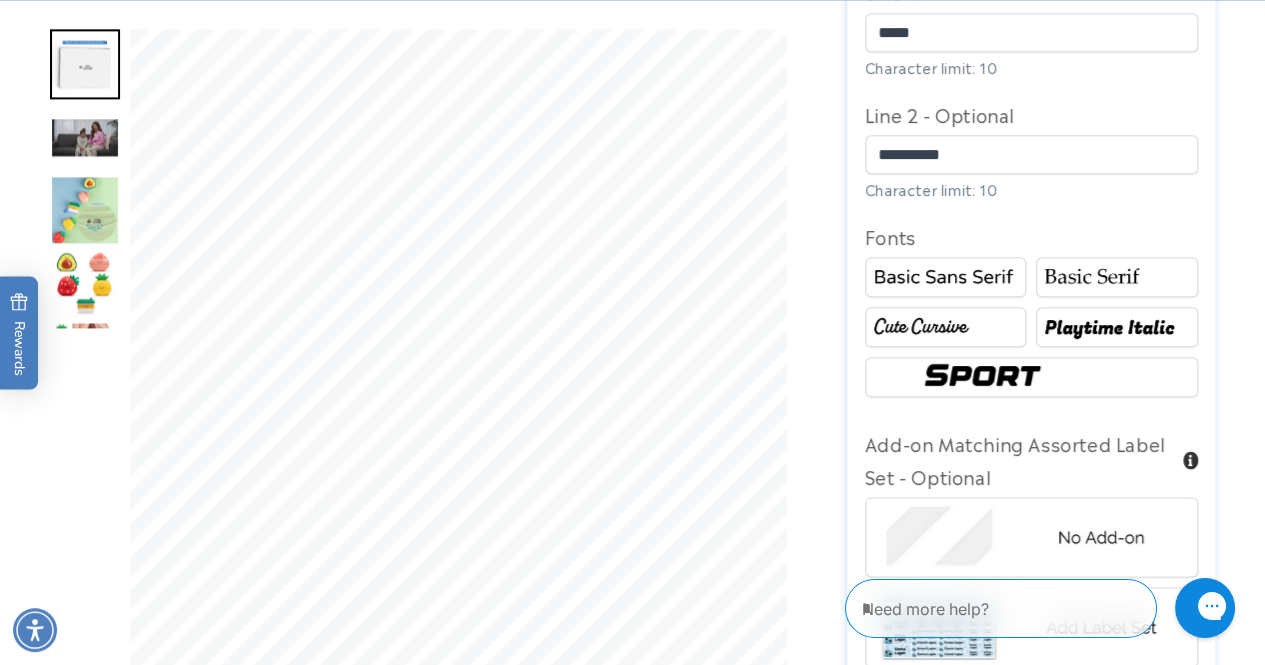 click at bounding box center [1116, 277] 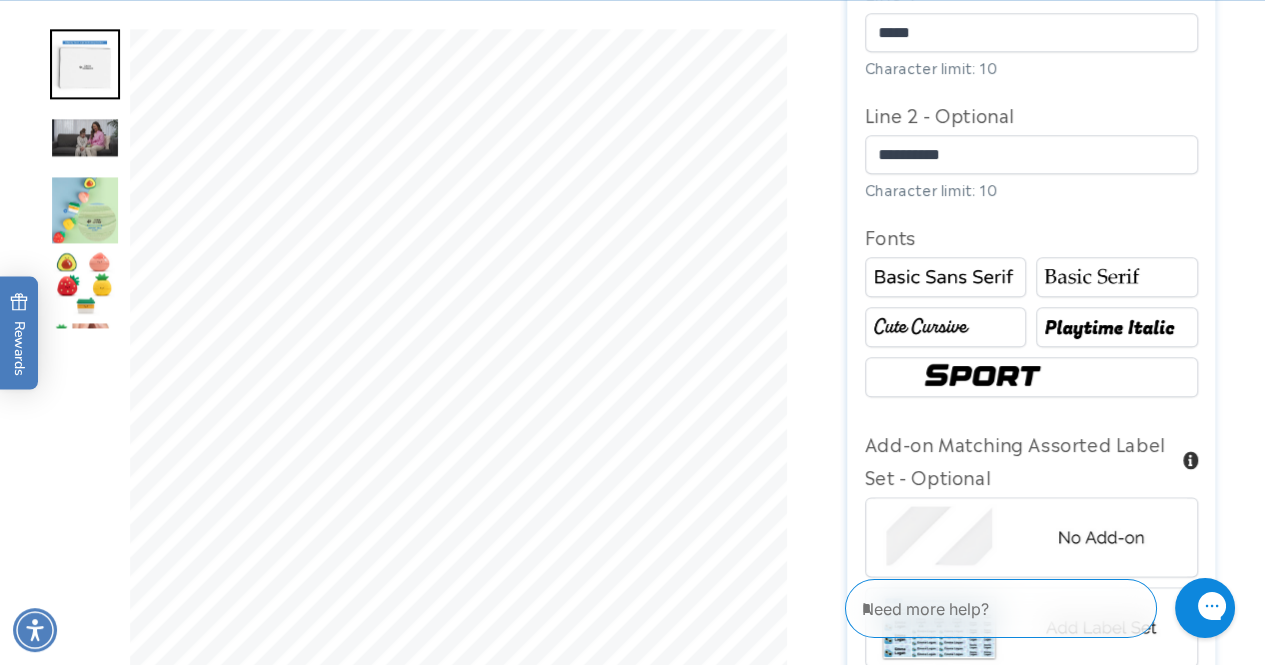 click at bounding box center [1116, 327] 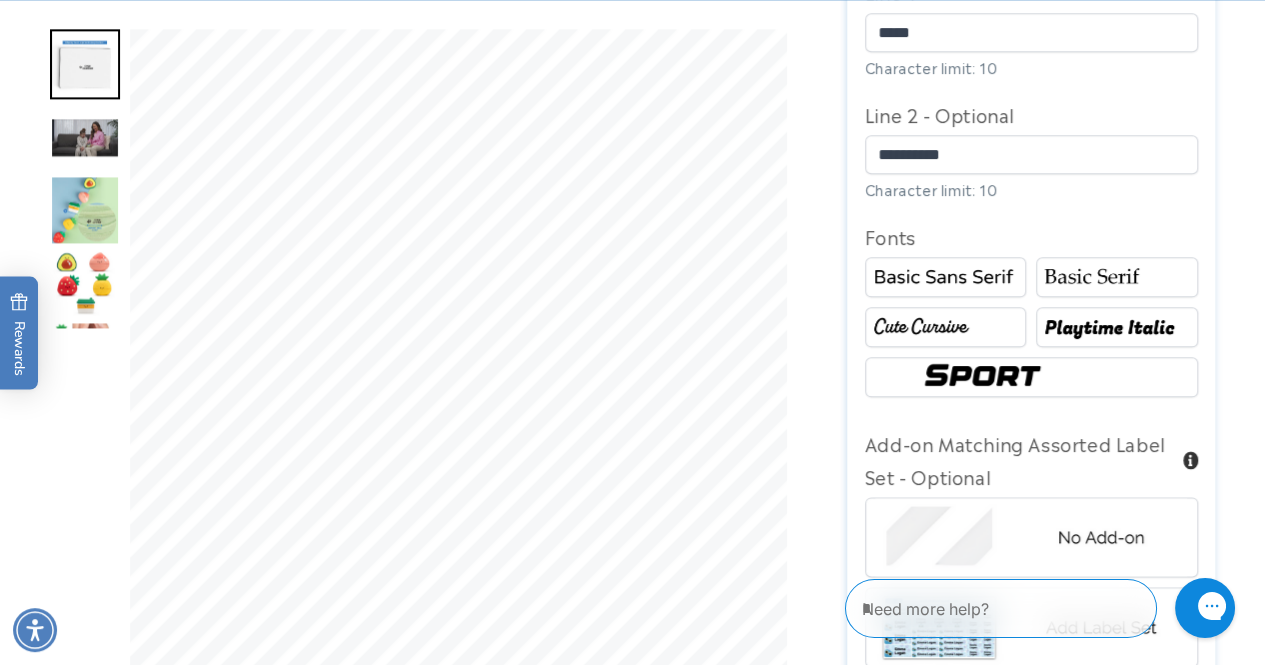 click at bounding box center [945, 277] 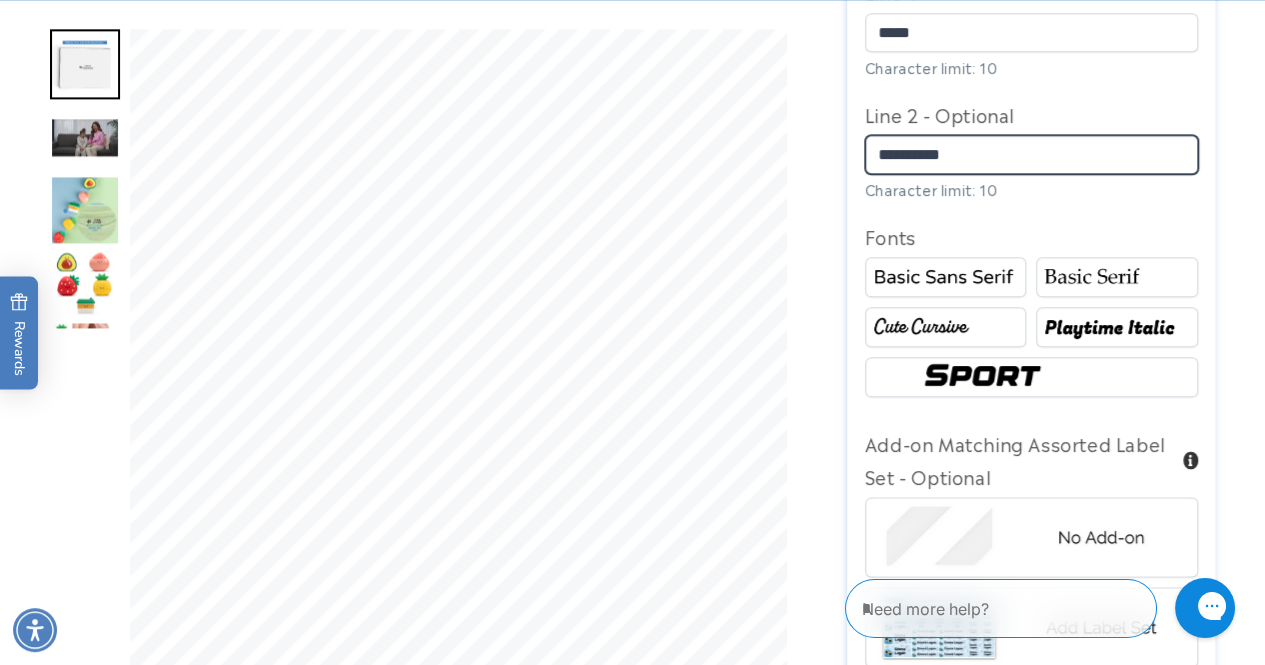 click on "**********" at bounding box center [1031, 154] 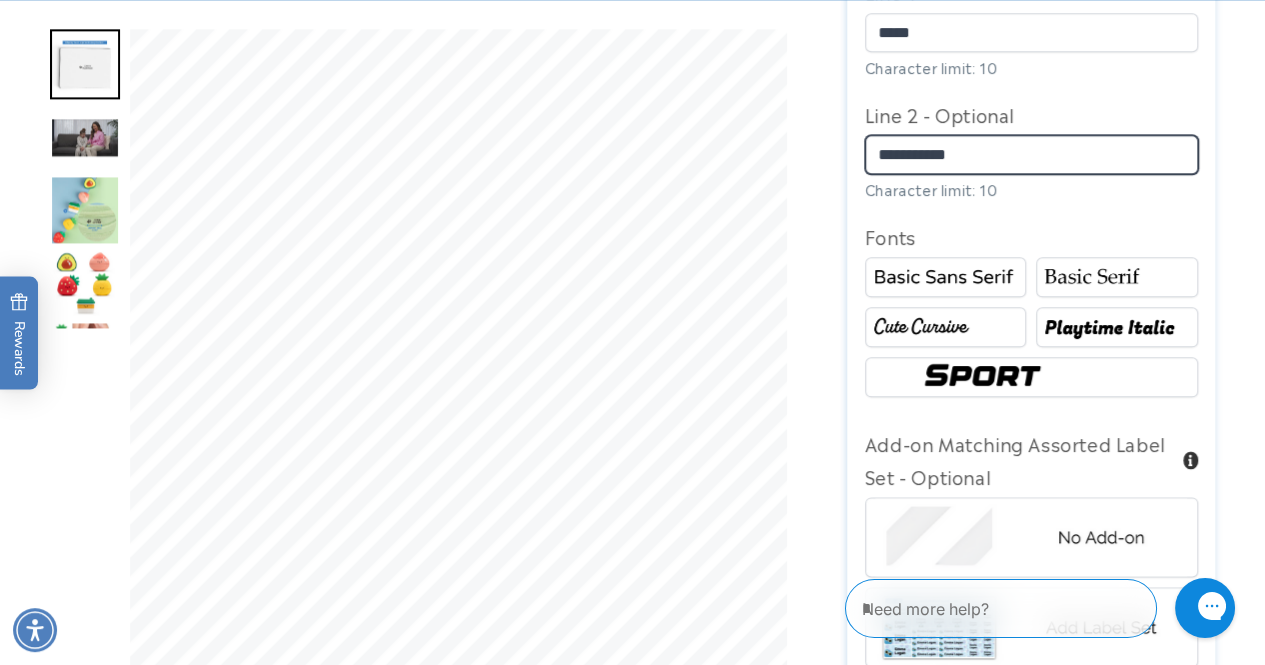 type on "**********" 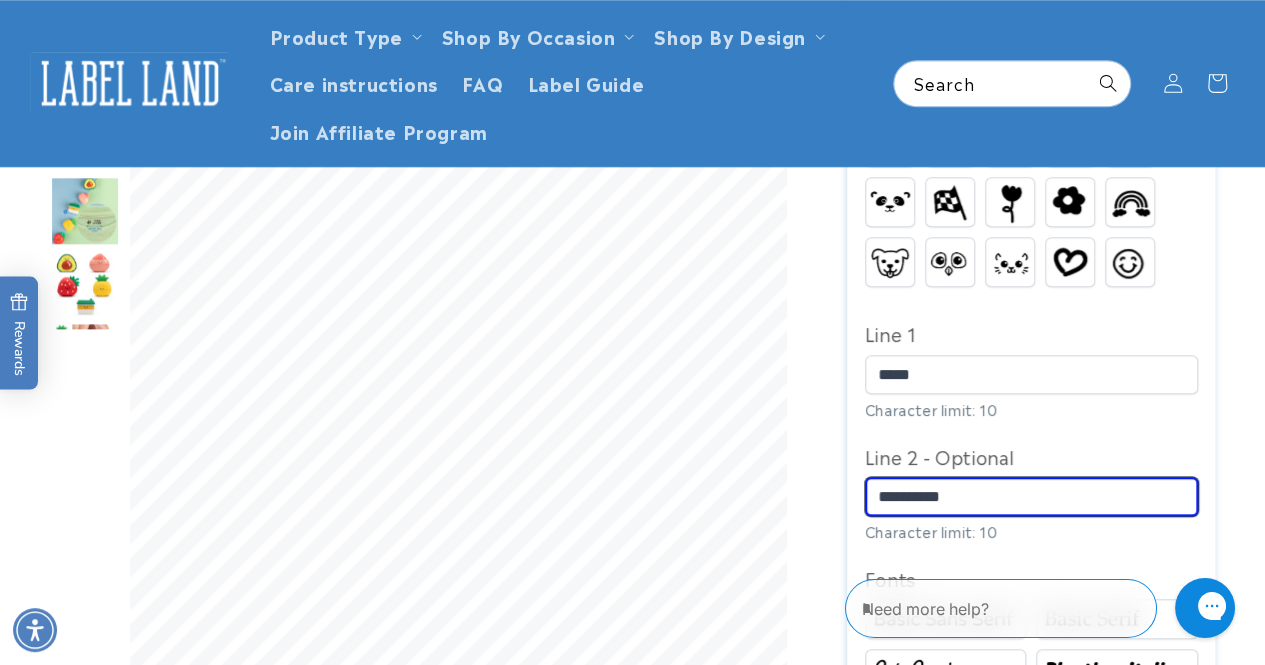 scroll, scrollTop: 722, scrollLeft: 0, axis: vertical 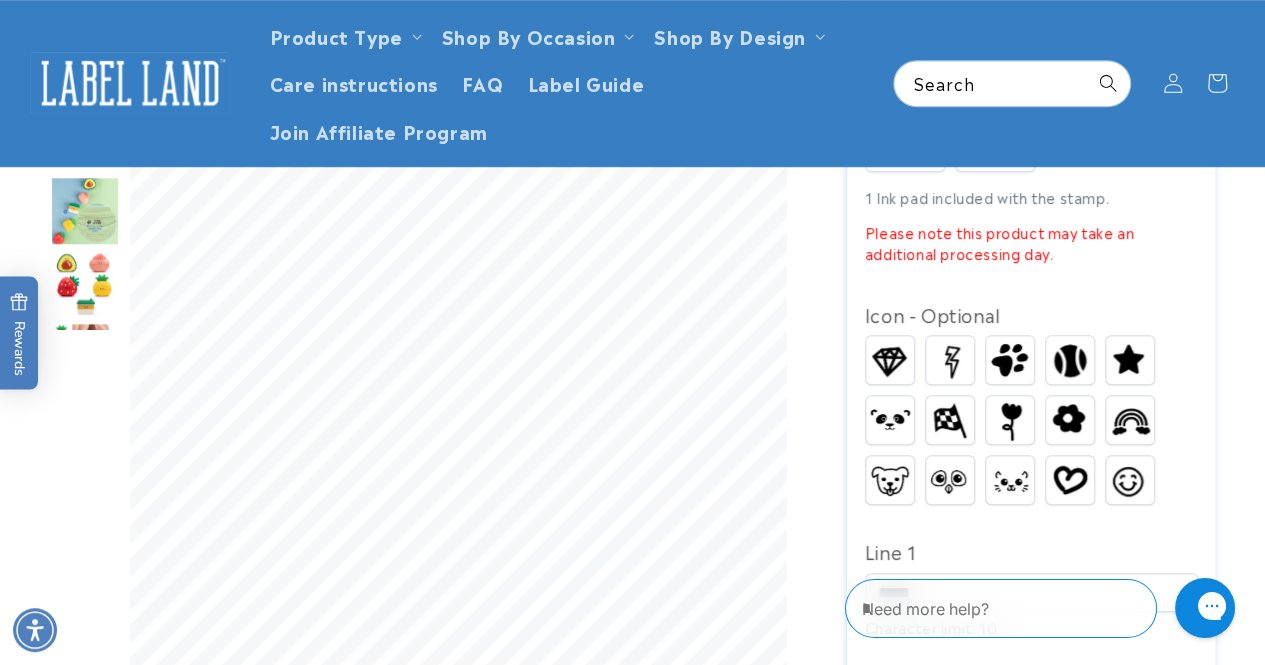click at bounding box center [1009, 420] 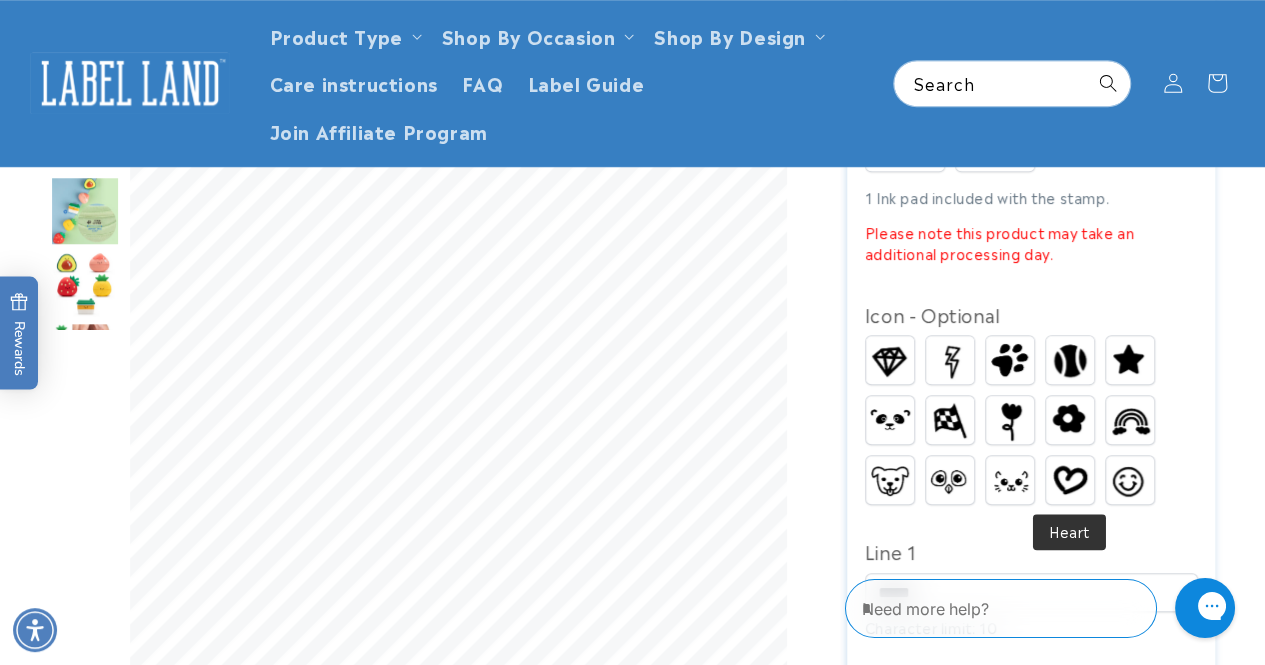 click at bounding box center [1070, 480] 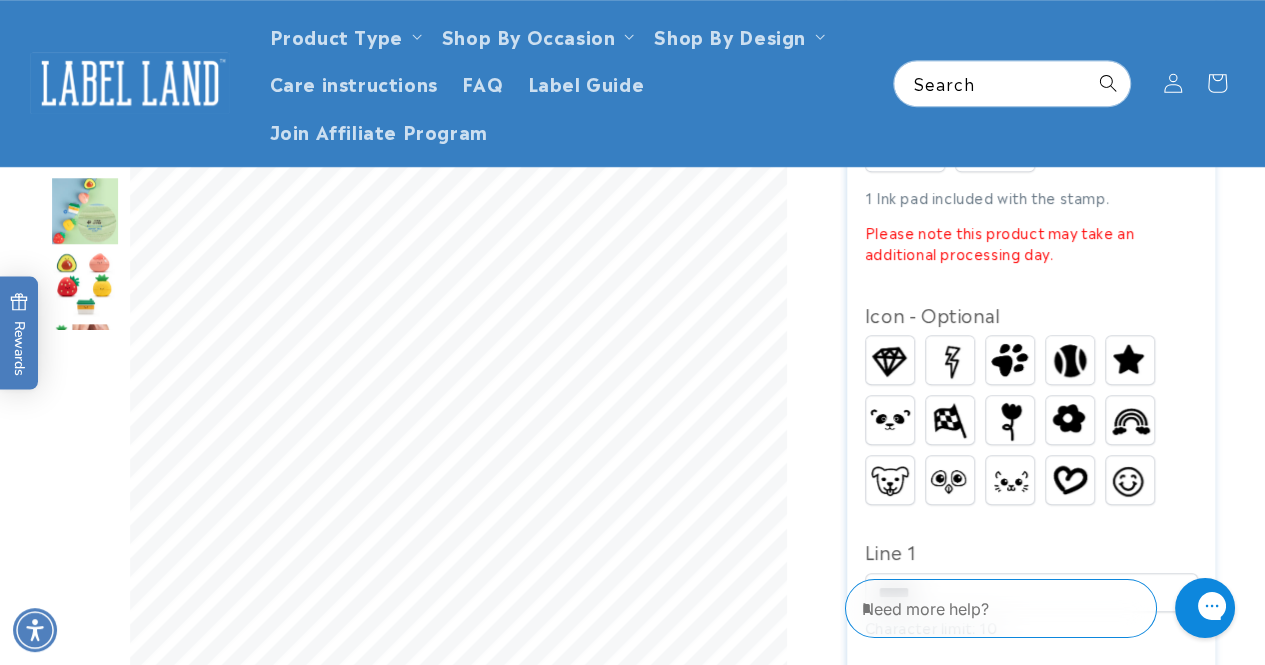 click at bounding box center (1009, 420) 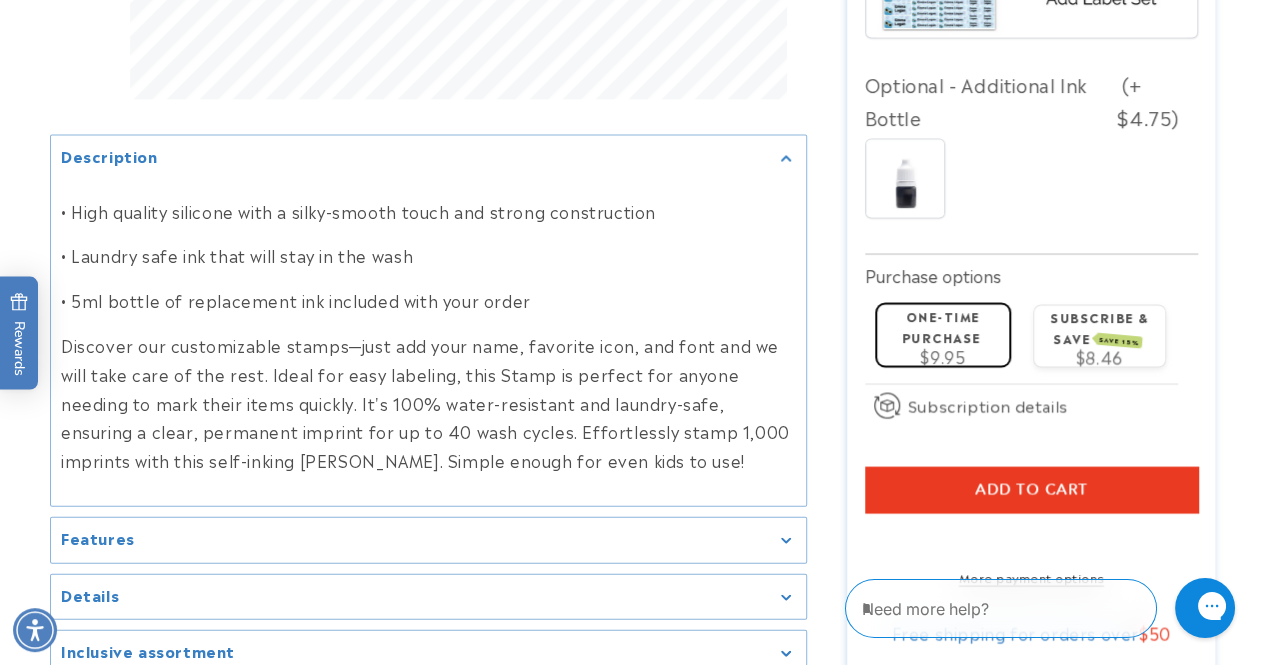 scroll, scrollTop: 1922, scrollLeft: 0, axis: vertical 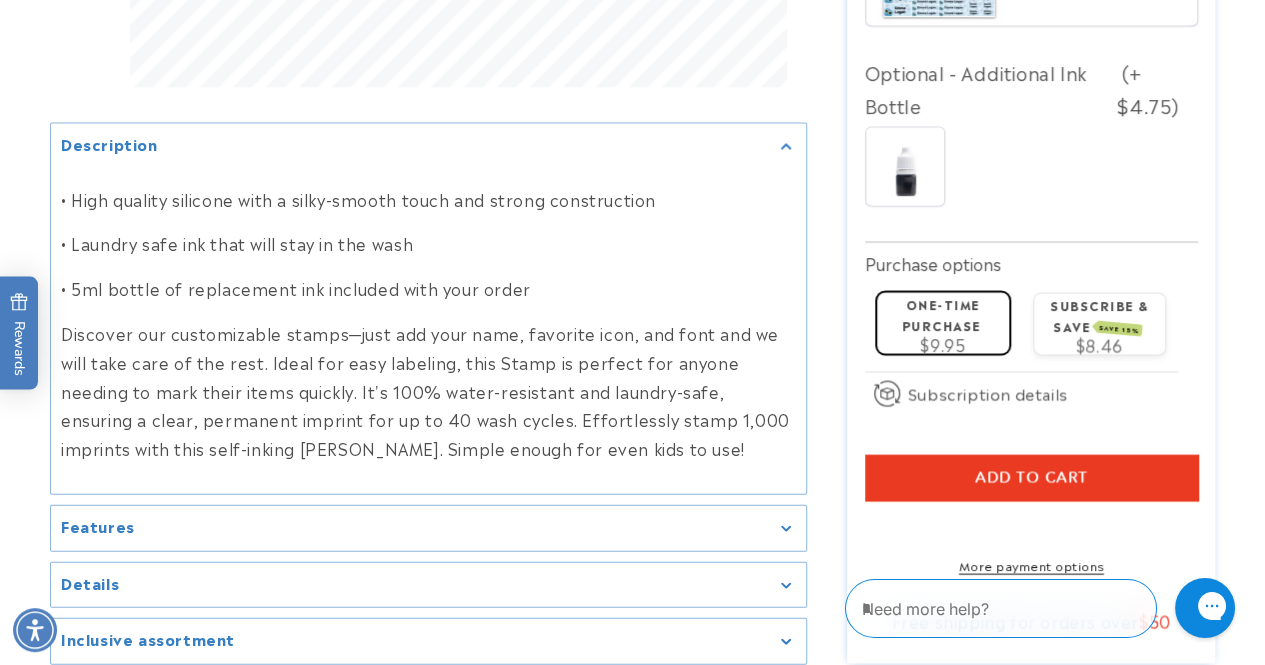 click at bounding box center [905, 167] 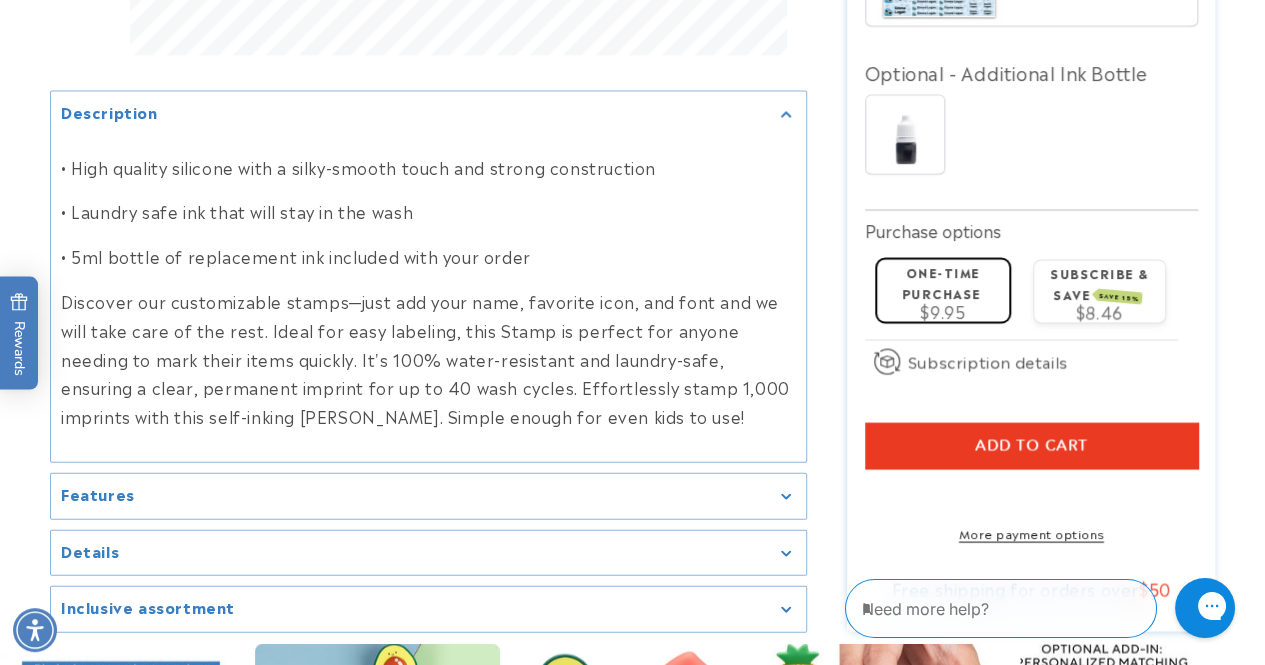 click at bounding box center [905, 135] 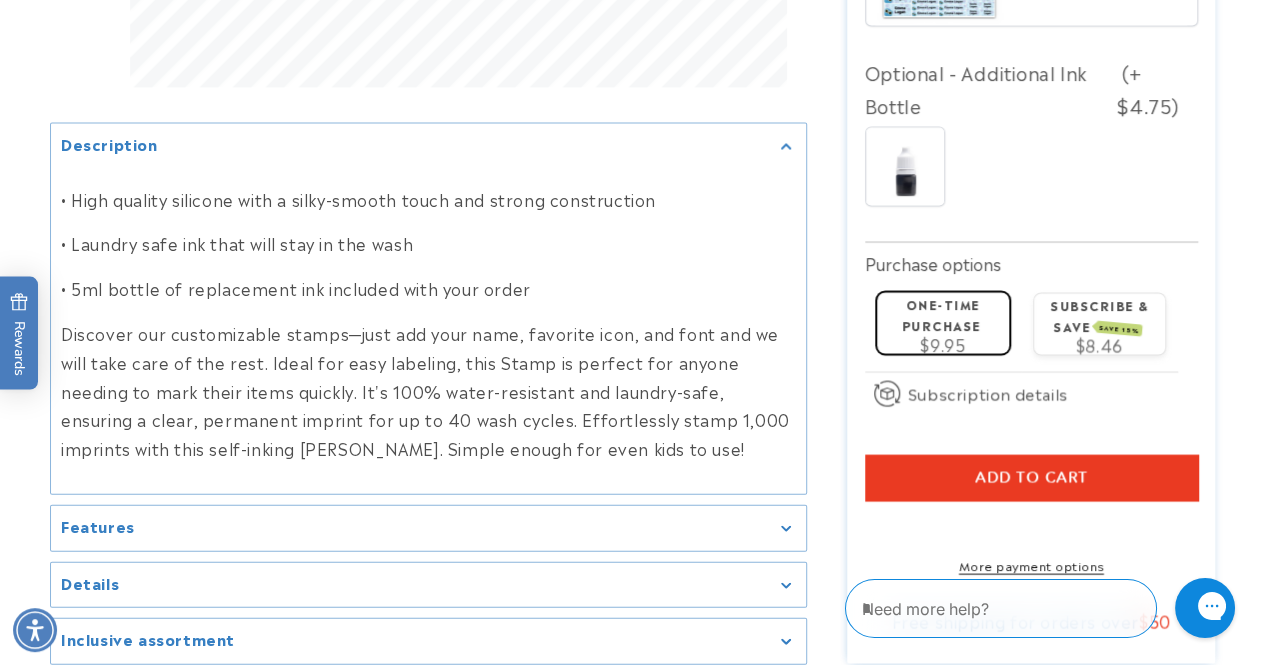 click on "Add to cart" at bounding box center [1031, 478] 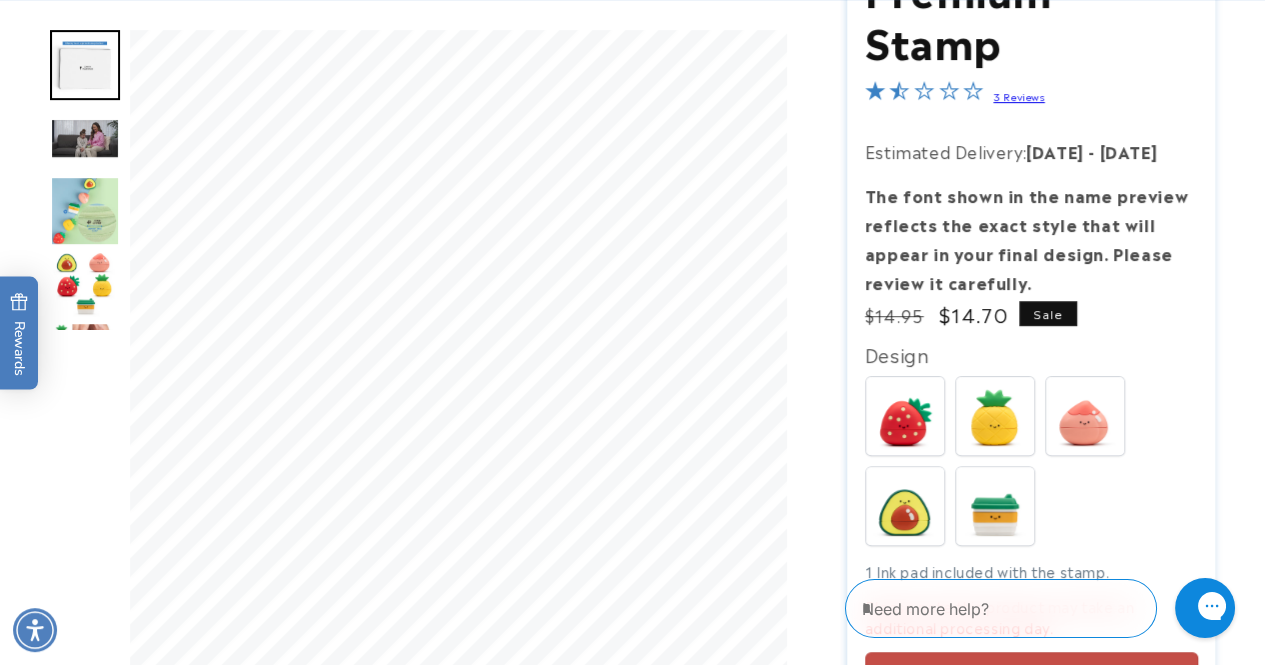 scroll, scrollTop: 366, scrollLeft: 0, axis: vertical 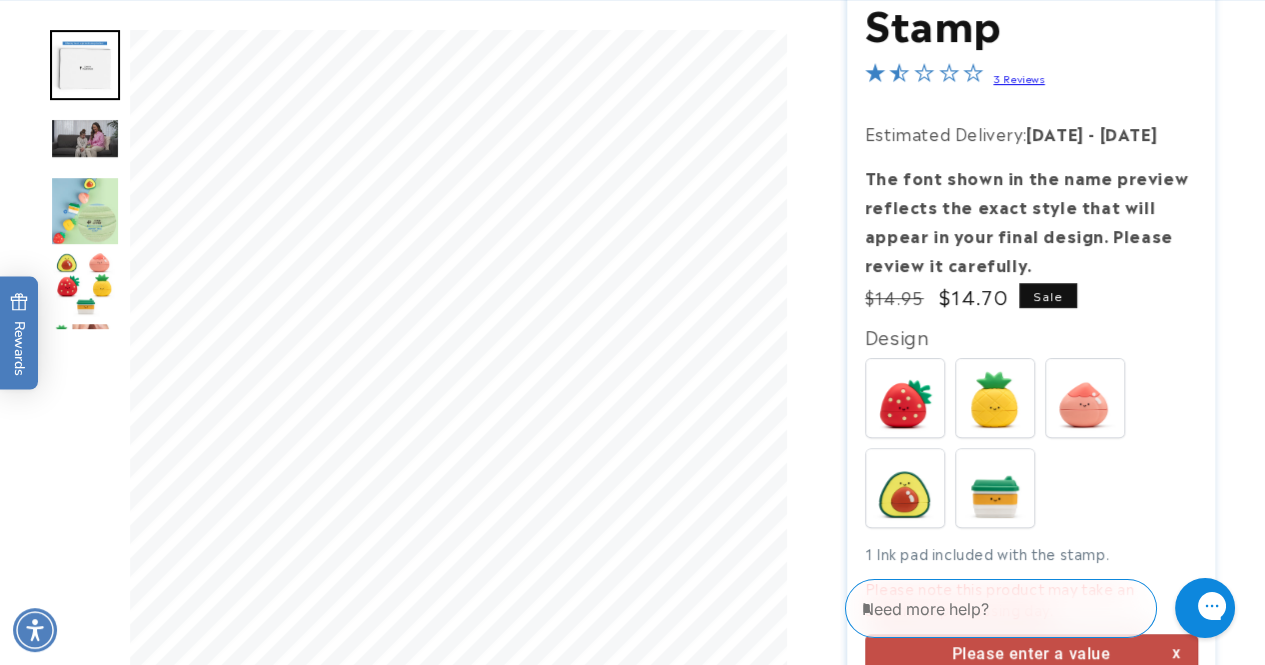 click at bounding box center (905, 398) 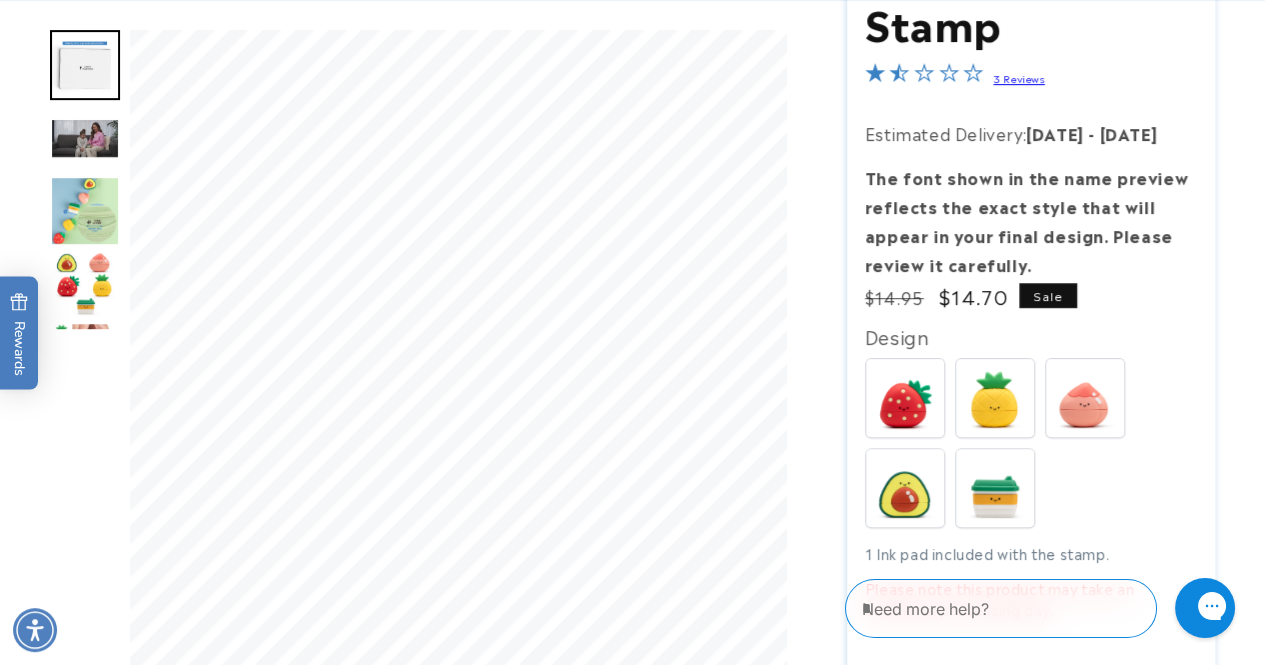 click at bounding box center (995, 398) 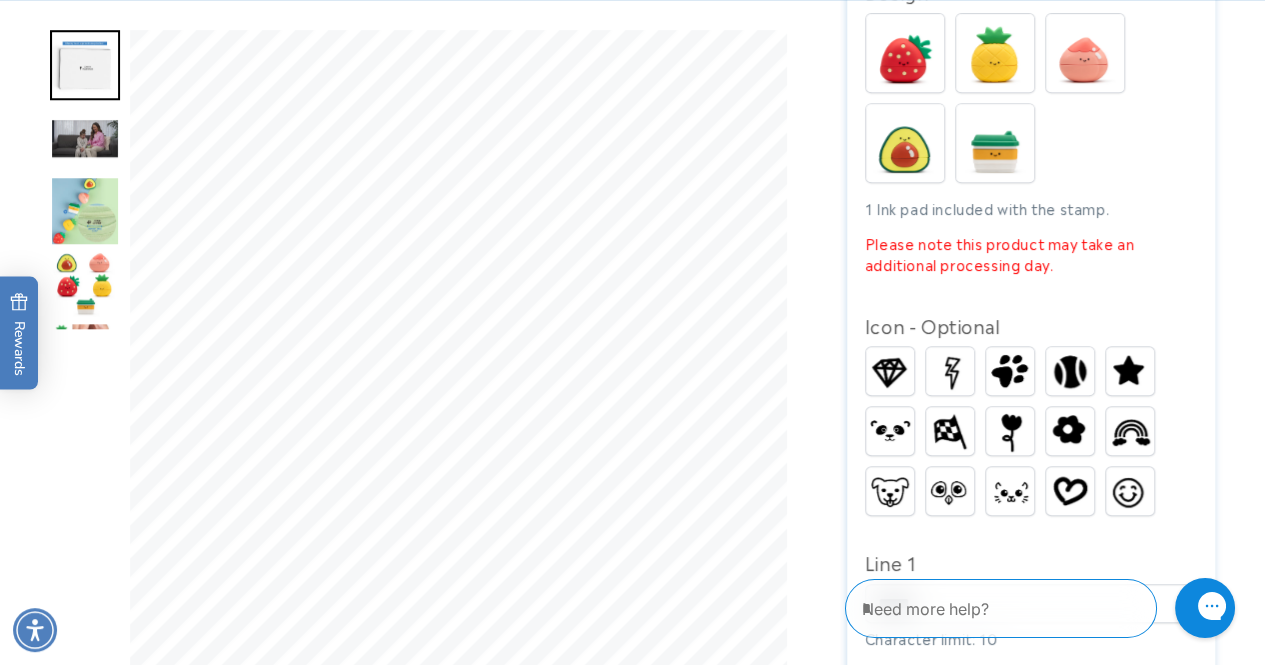 scroll, scrollTop: 714, scrollLeft: 0, axis: vertical 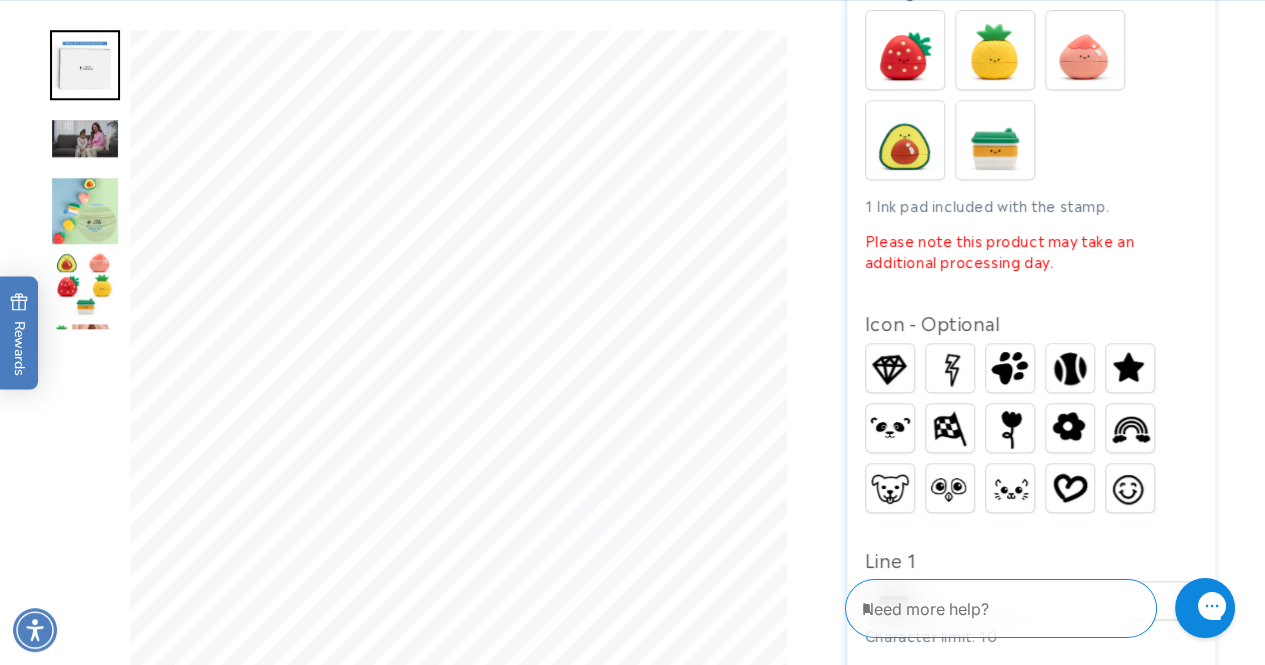 click at bounding box center (1070, 488) 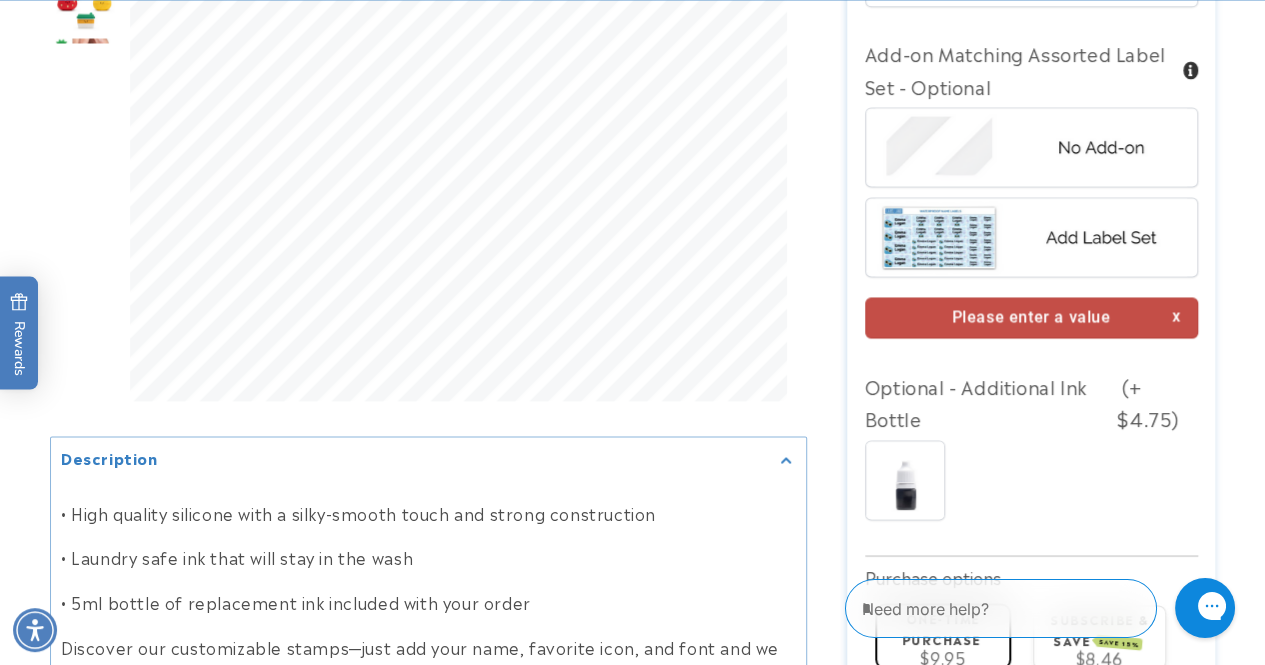 scroll, scrollTop: 1675, scrollLeft: 0, axis: vertical 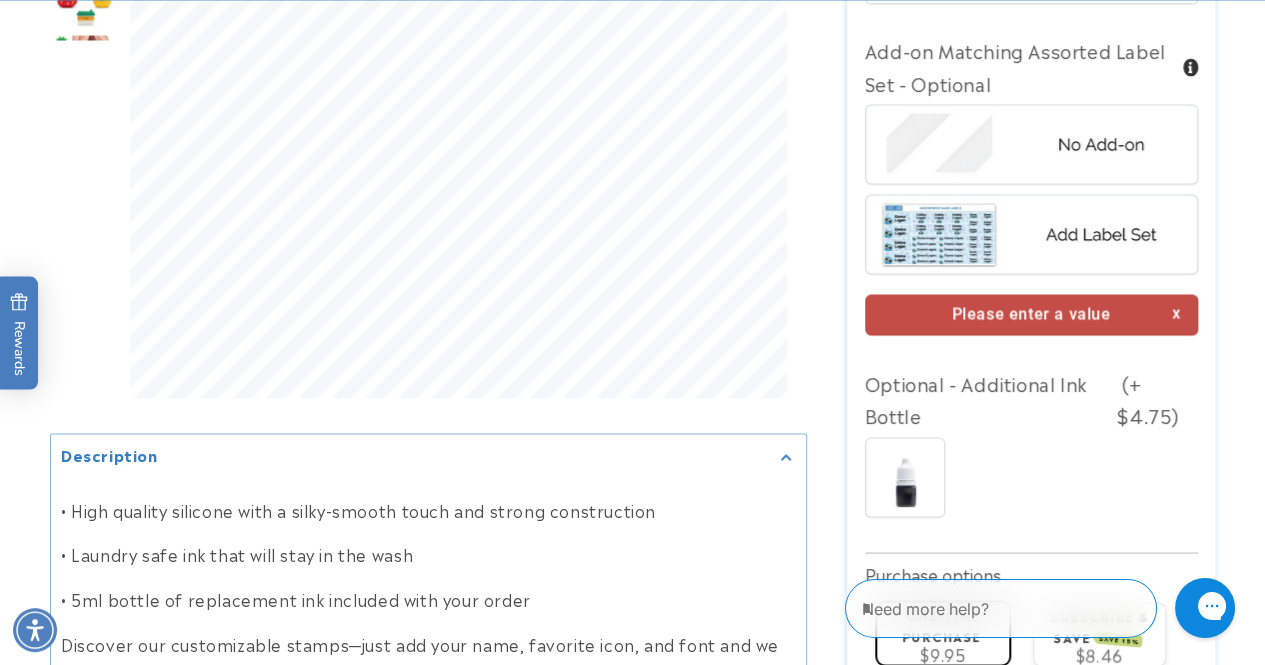 click at bounding box center [1031, 144] 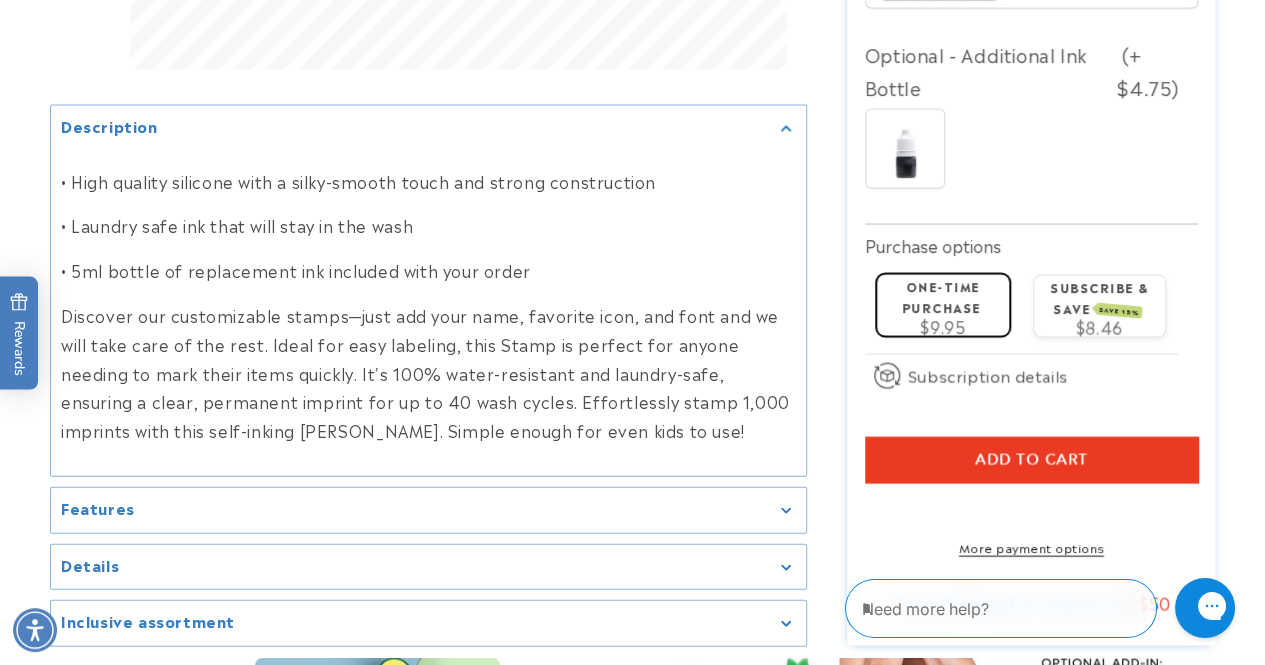 scroll, scrollTop: 1941, scrollLeft: 0, axis: vertical 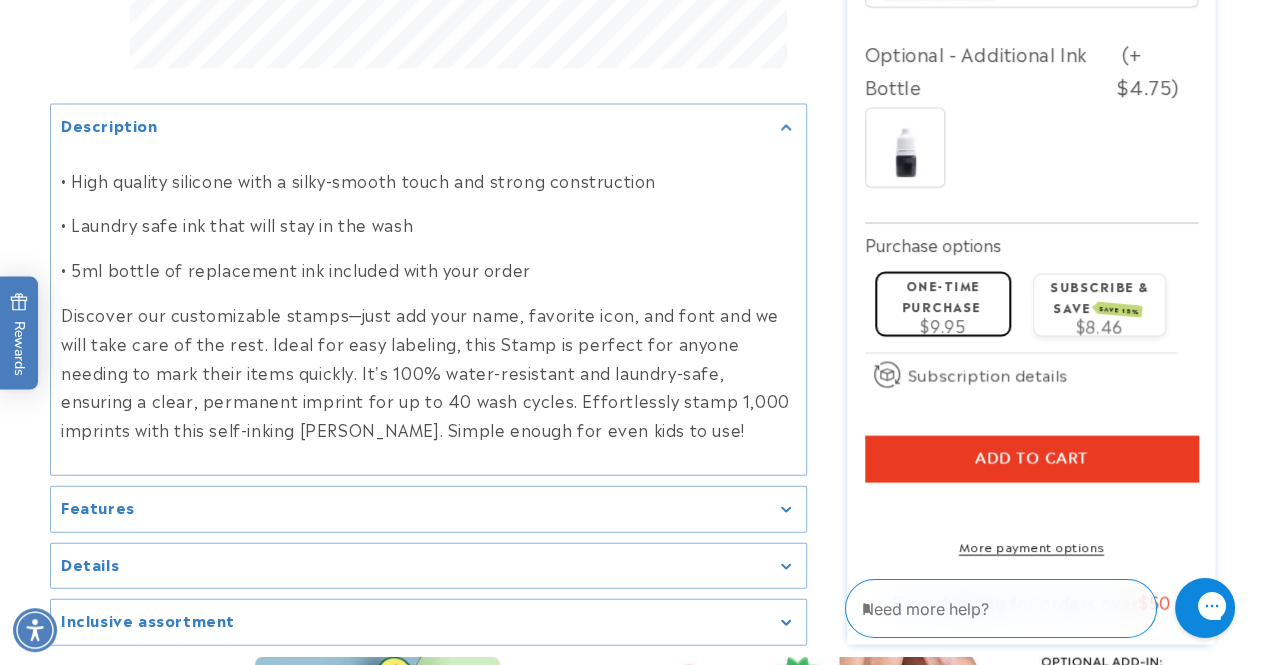 click on "Add to cart" at bounding box center (1031, 459) 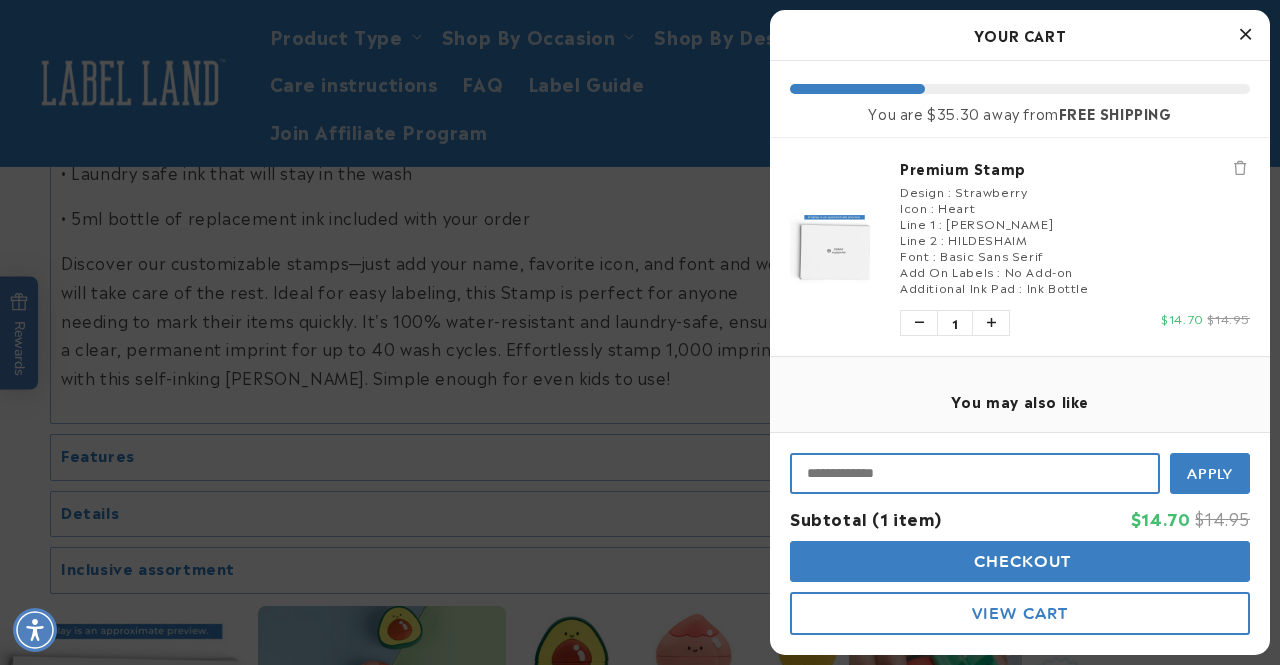 click at bounding box center (975, 473) 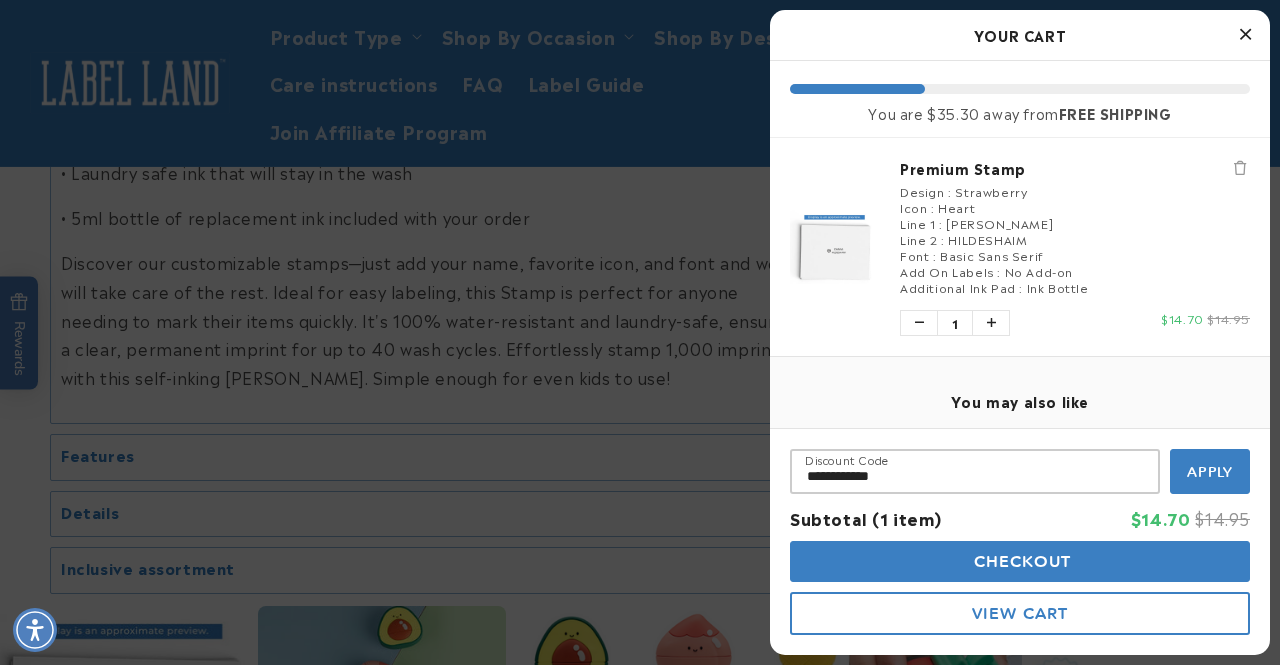 click on "Apply" at bounding box center (1210, 472) 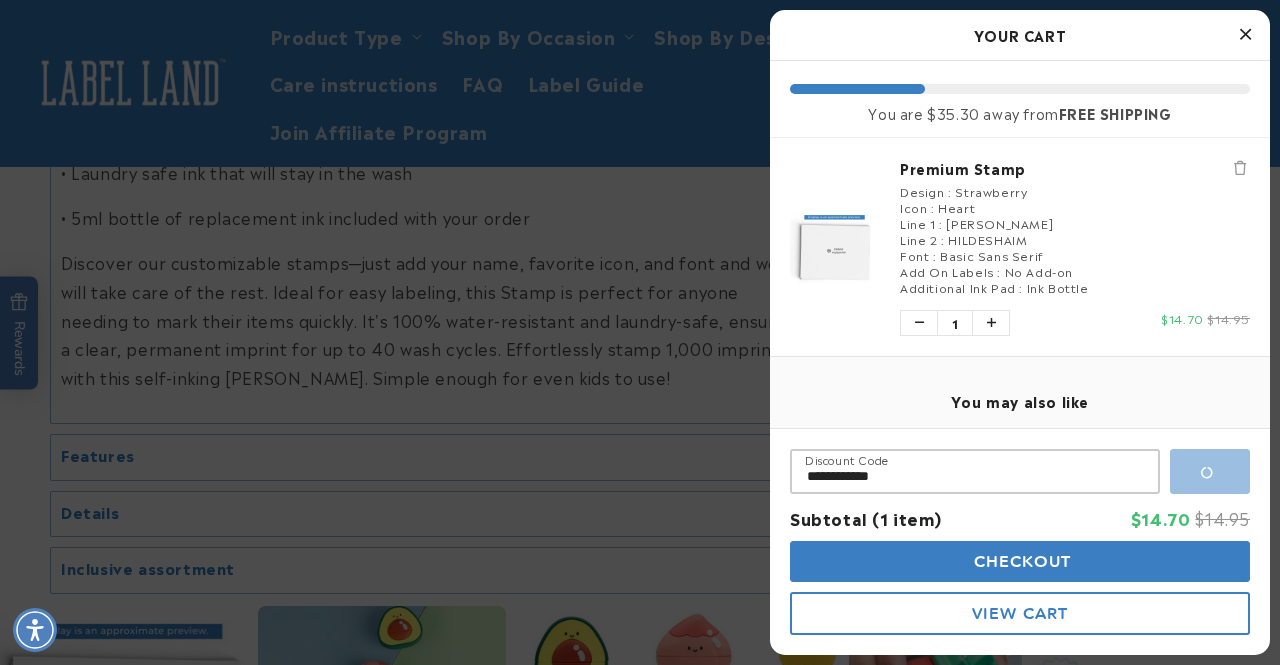 type on "**********" 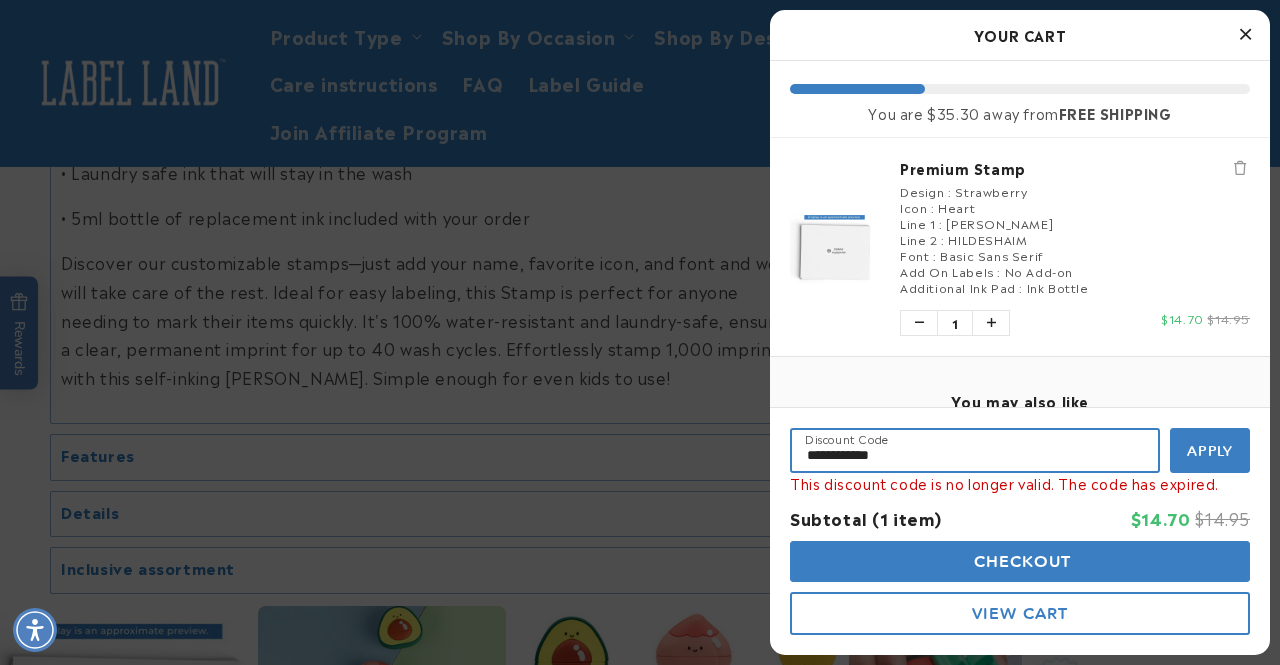 click on "**********" at bounding box center (975, 450) 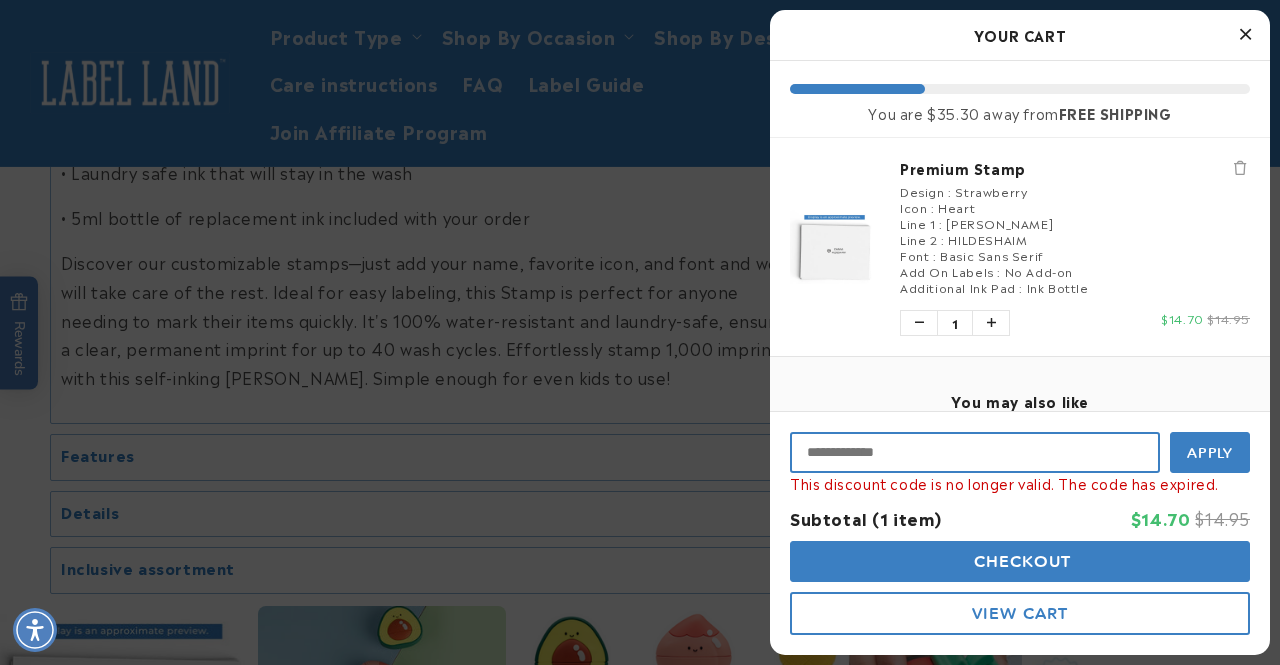 type 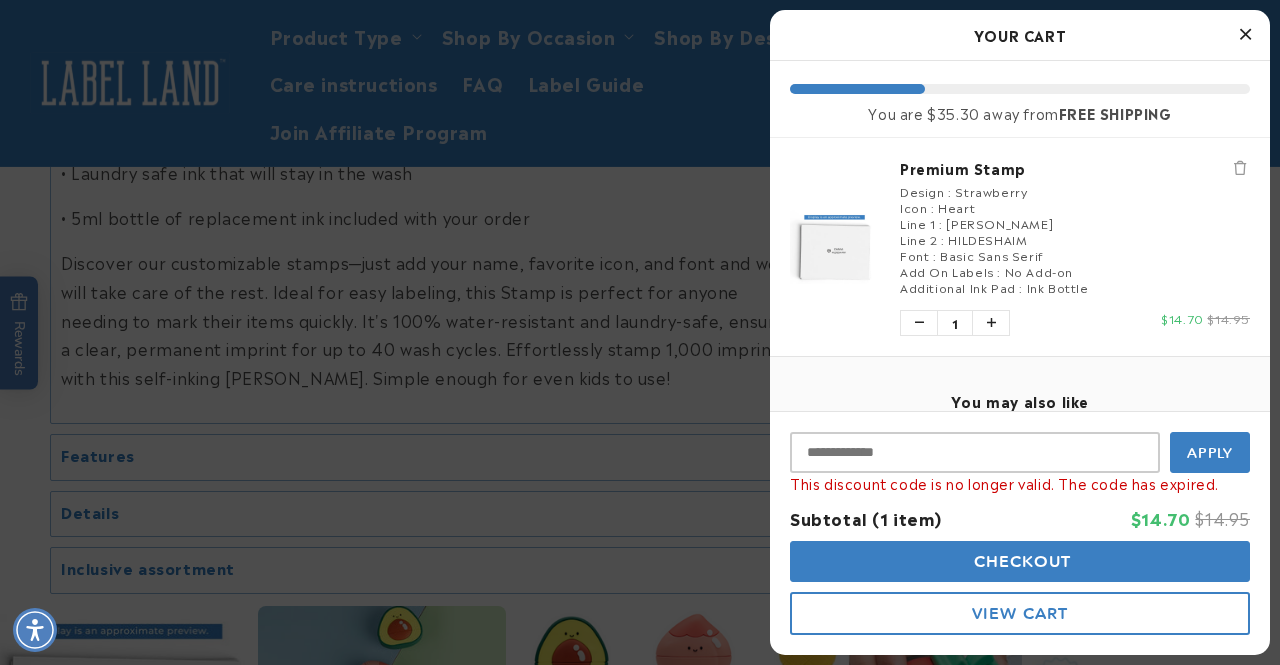 click at bounding box center [1245, 34] 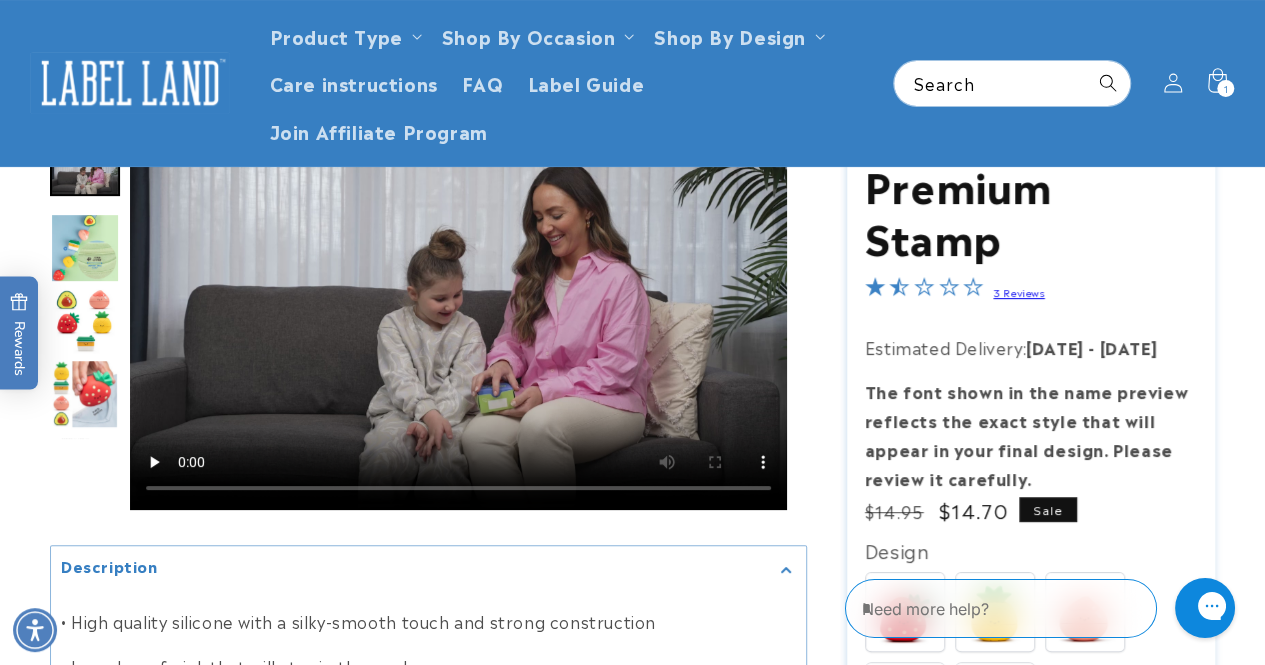 click at bounding box center (130, 83) 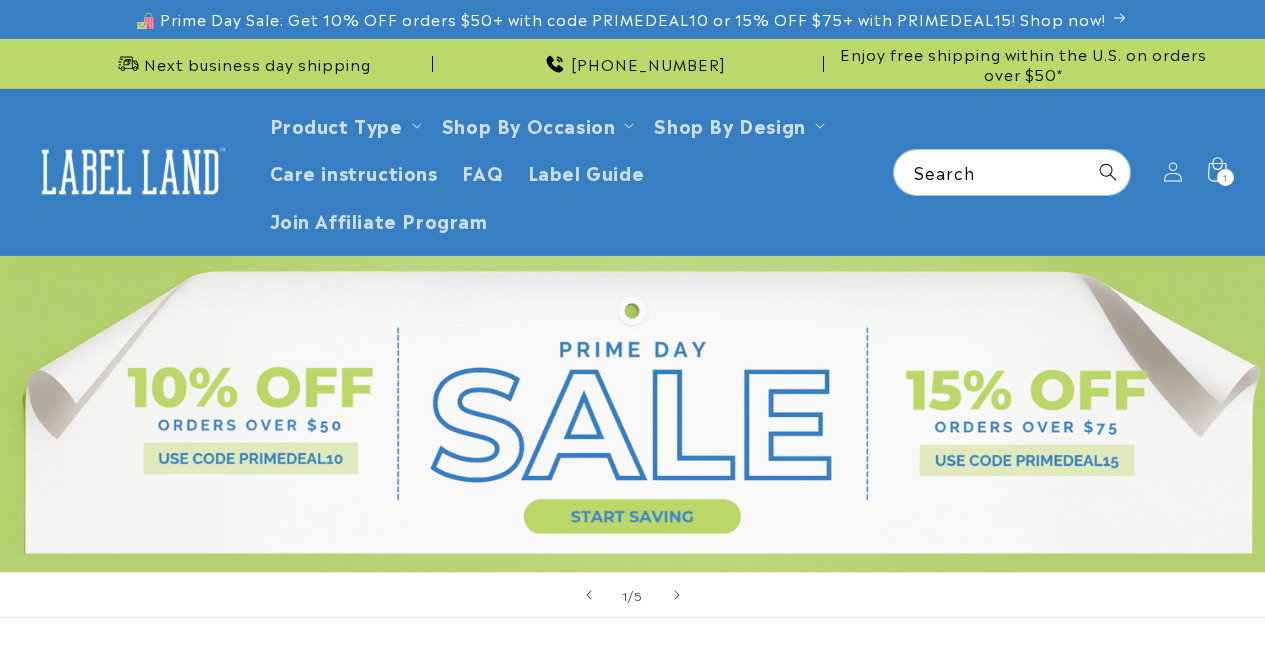 scroll, scrollTop: 0, scrollLeft: 0, axis: both 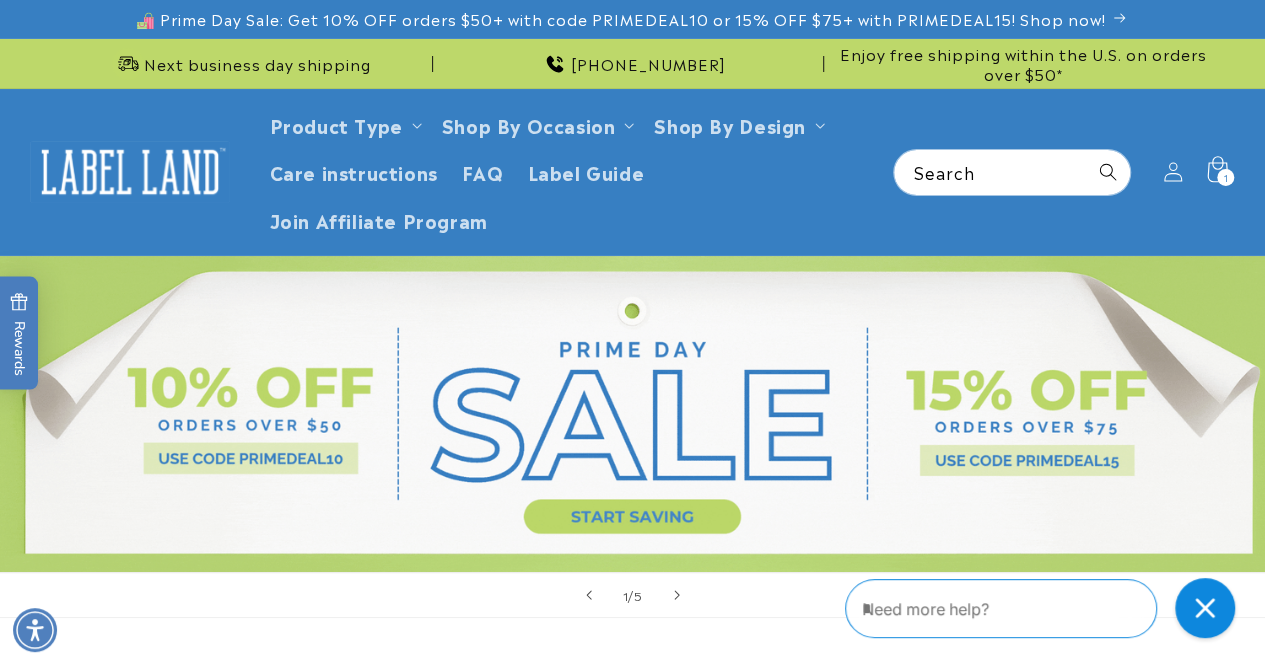 click on "1" at bounding box center [1225, 177] 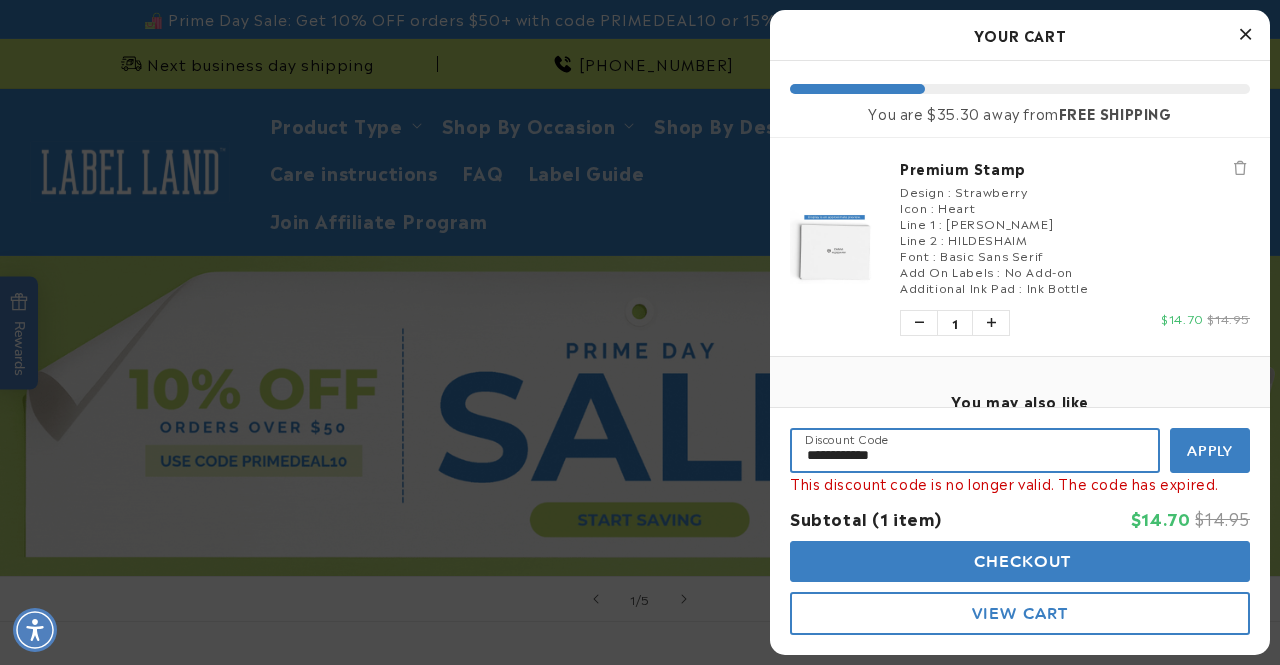 click on "**********" at bounding box center (975, 450) 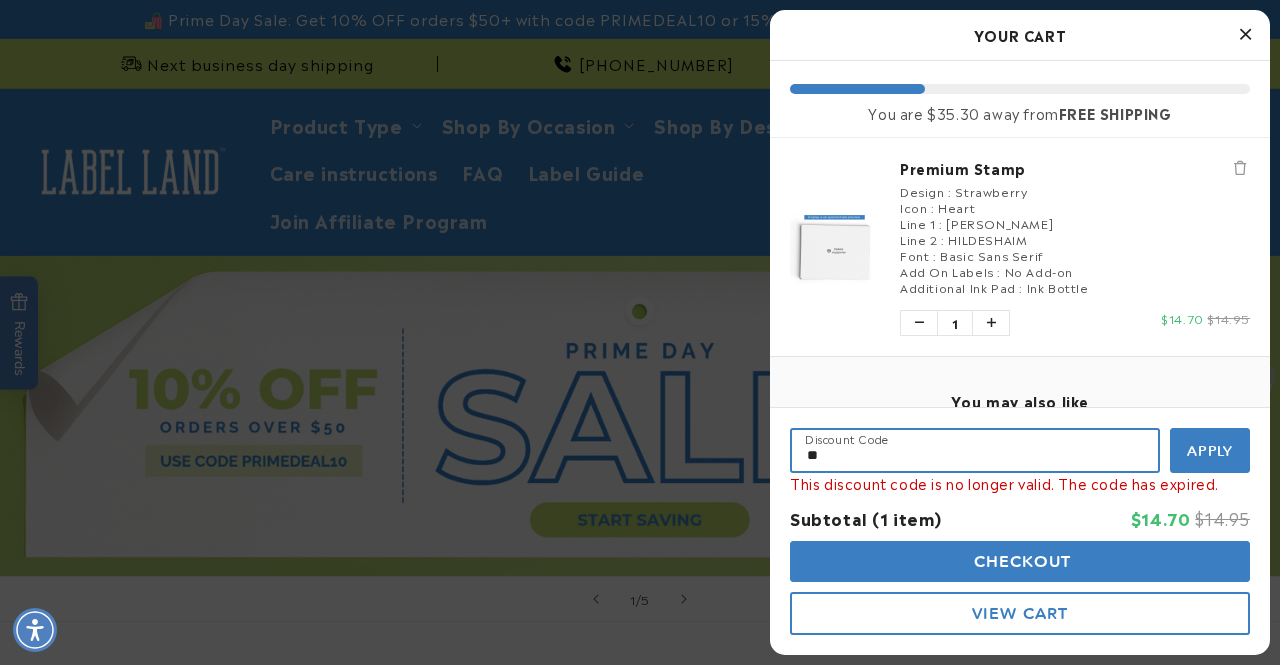 type on "*" 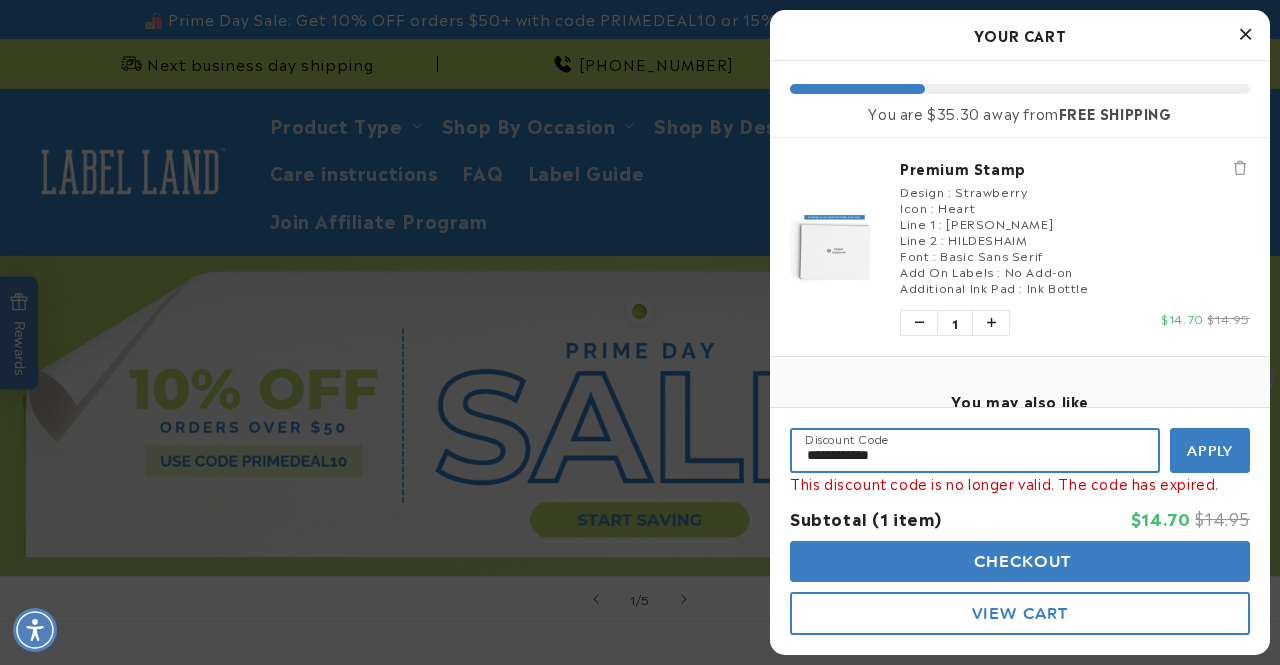 type on "**********" 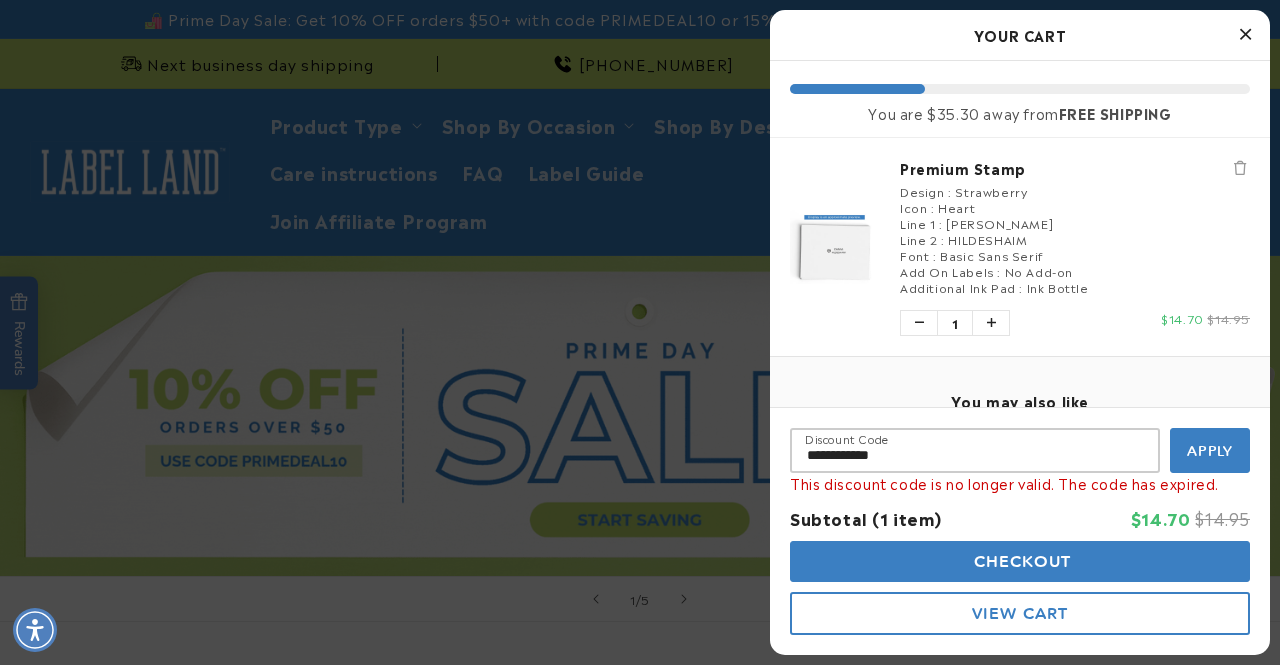 click on "Apply" at bounding box center [1210, 450] 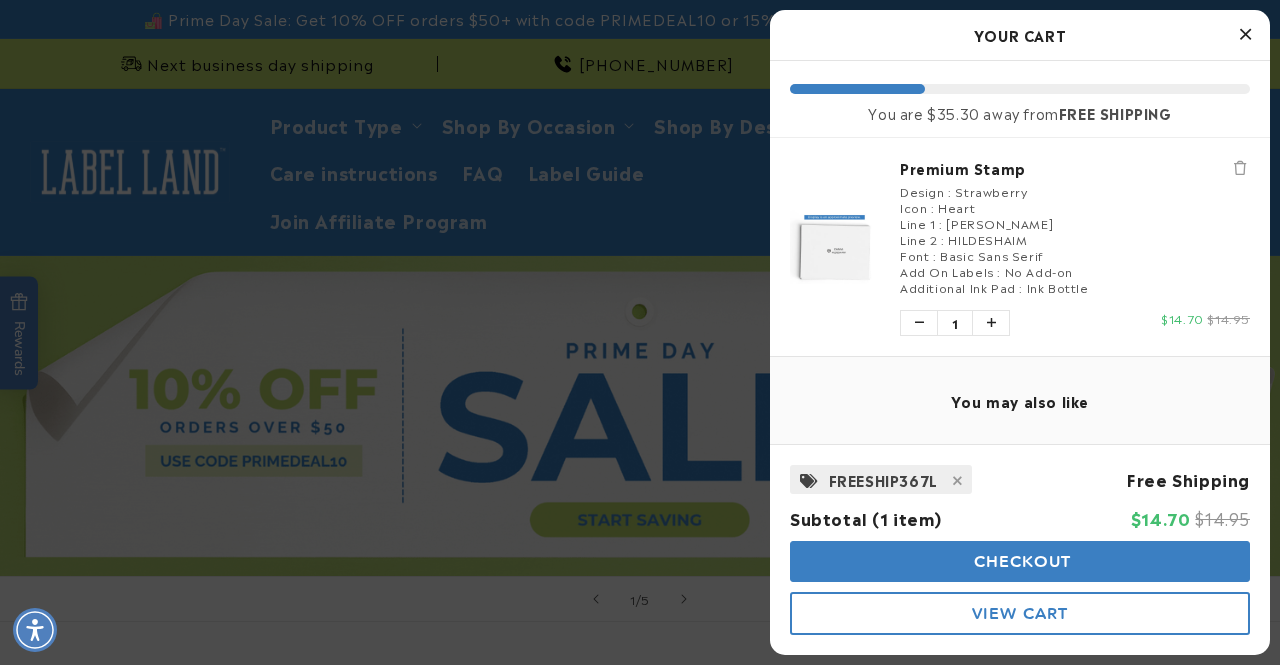 click on "Checkout" at bounding box center [1020, 561] 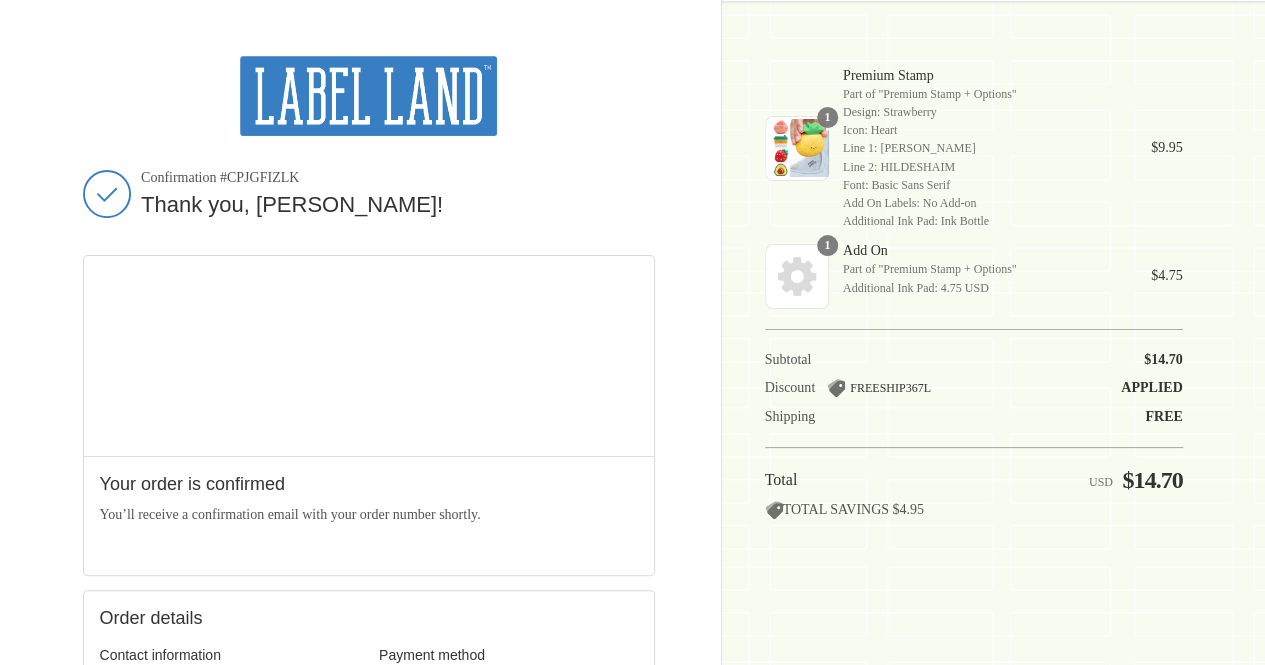 scroll, scrollTop: 0, scrollLeft: 0, axis: both 